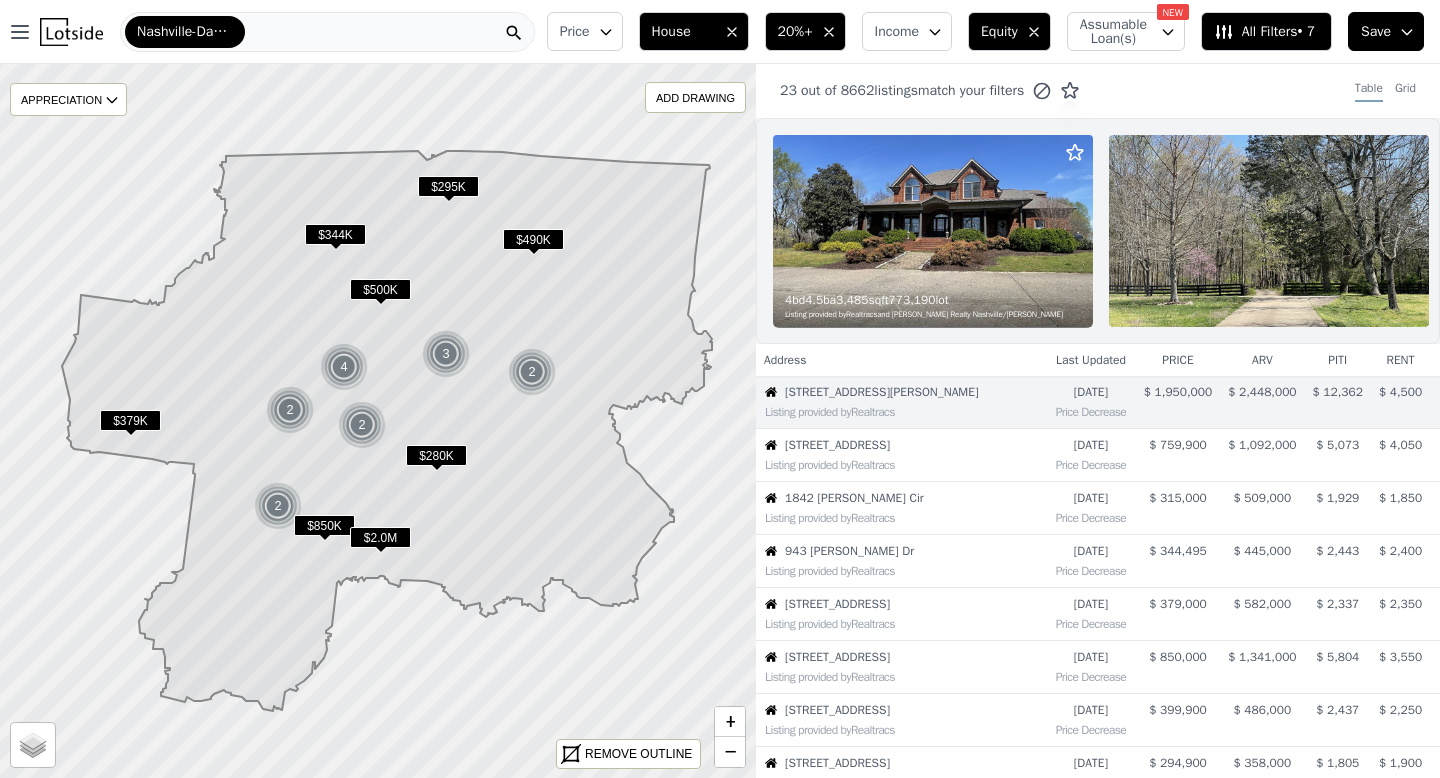 scroll, scrollTop: 0, scrollLeft: 0, axis: both 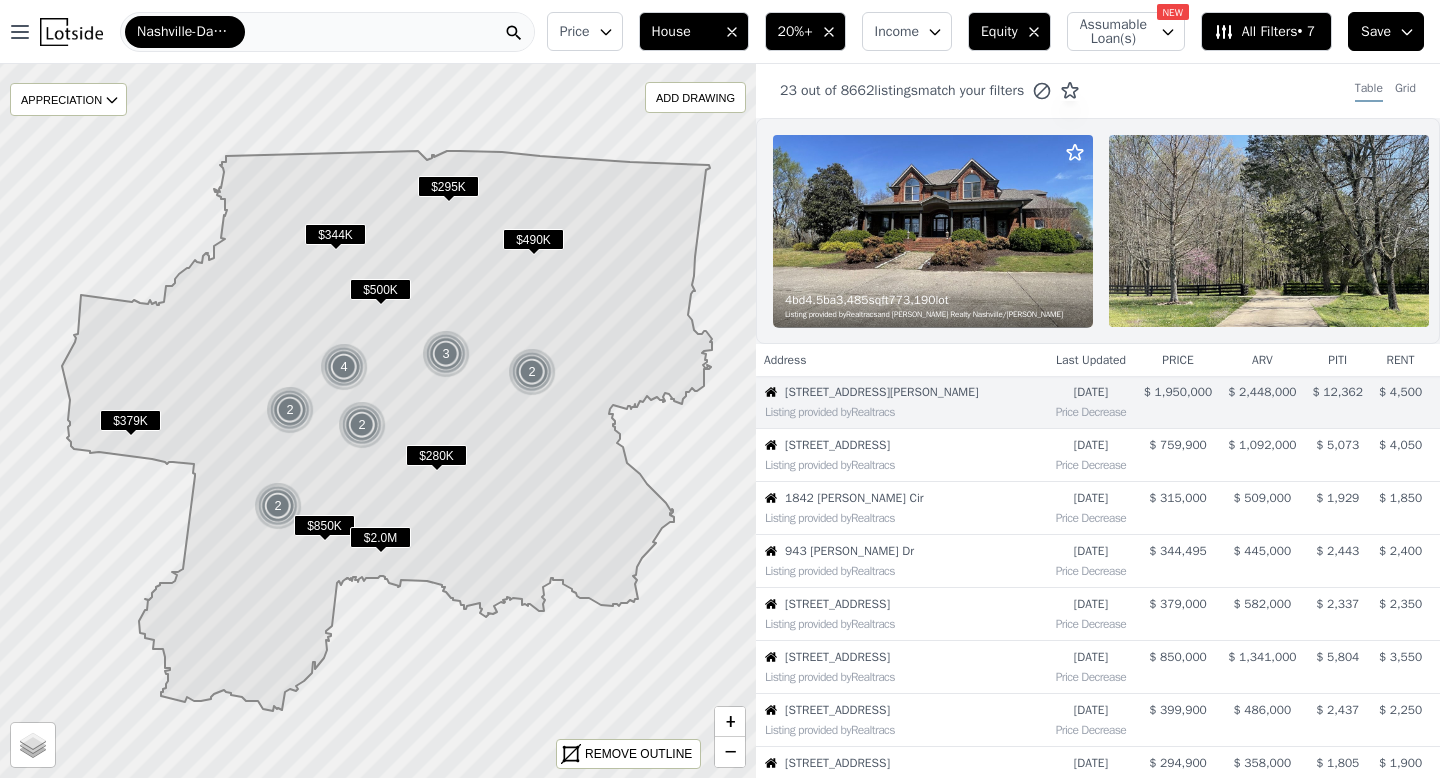 click at bounding box center (71, 32) 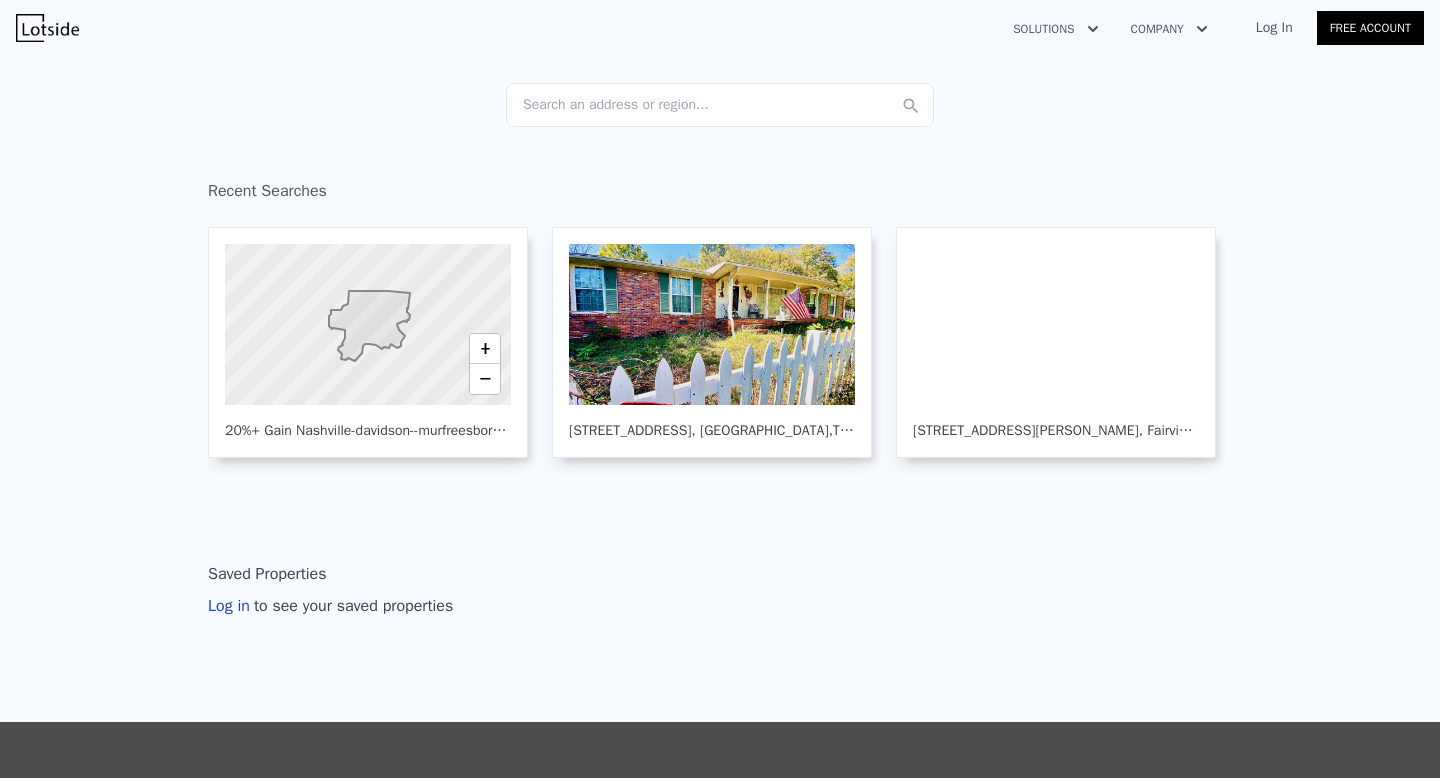 scroll, scrollTop: 184, scrollLeft: 0, axis: vertical 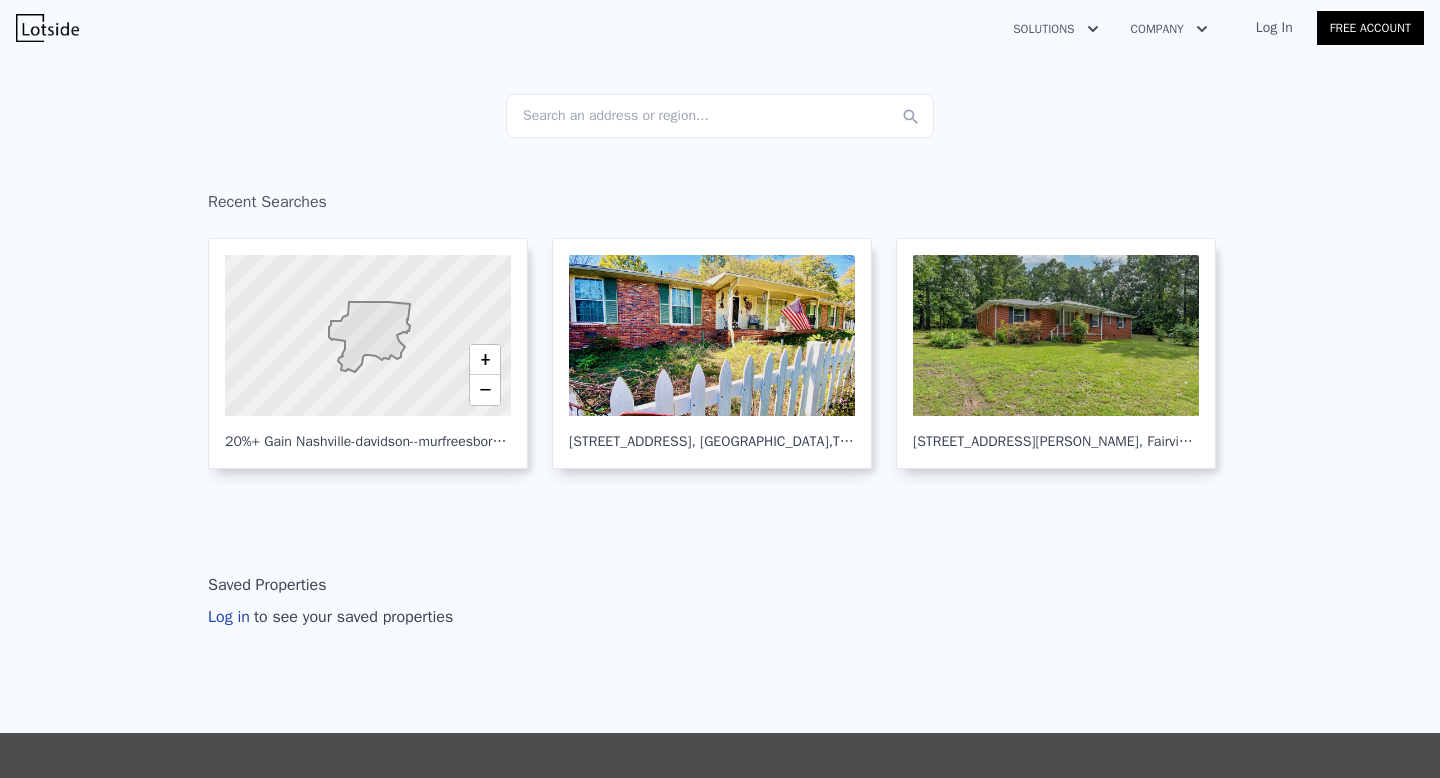 click on "Log In" at bounding box center [1274, 28] 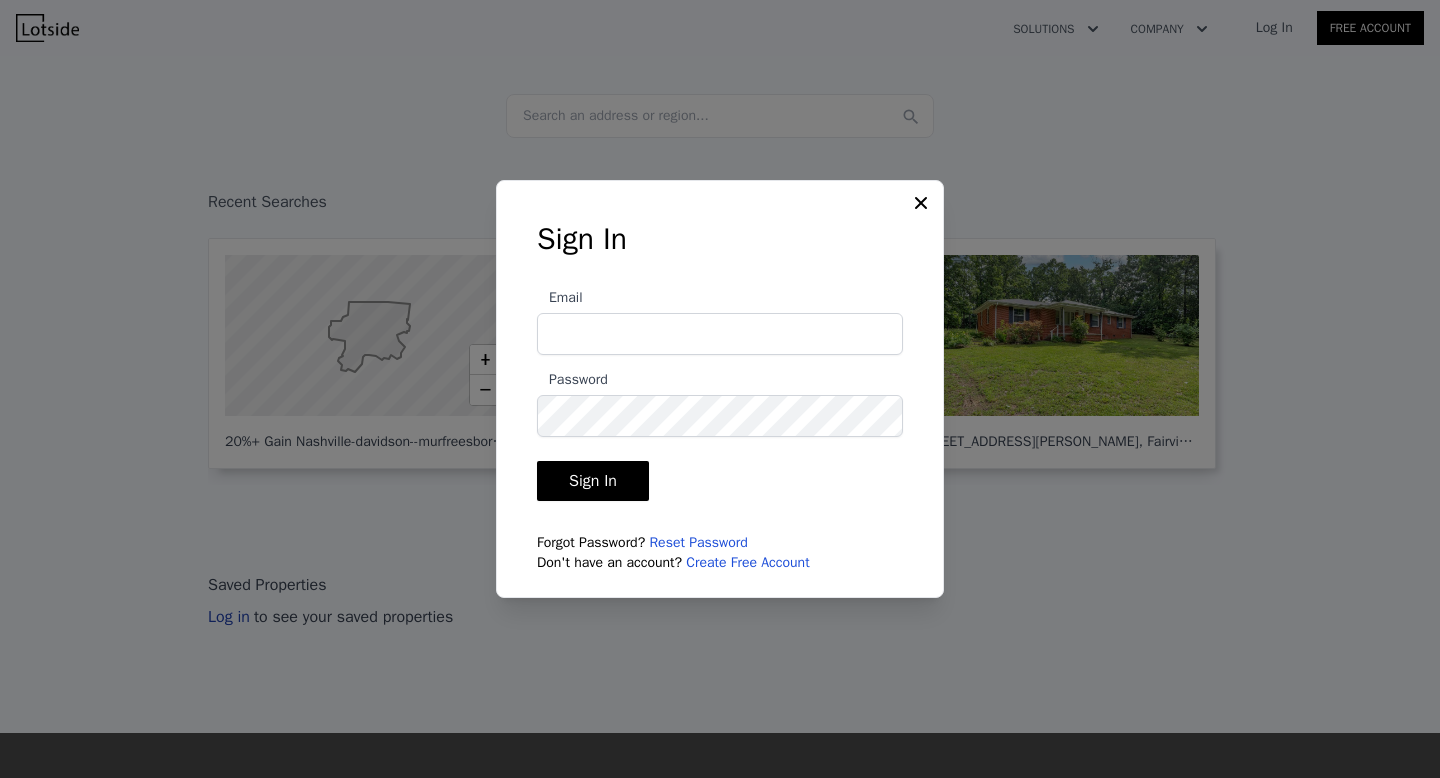 type on "kindredhomebuyers@gmail.com" 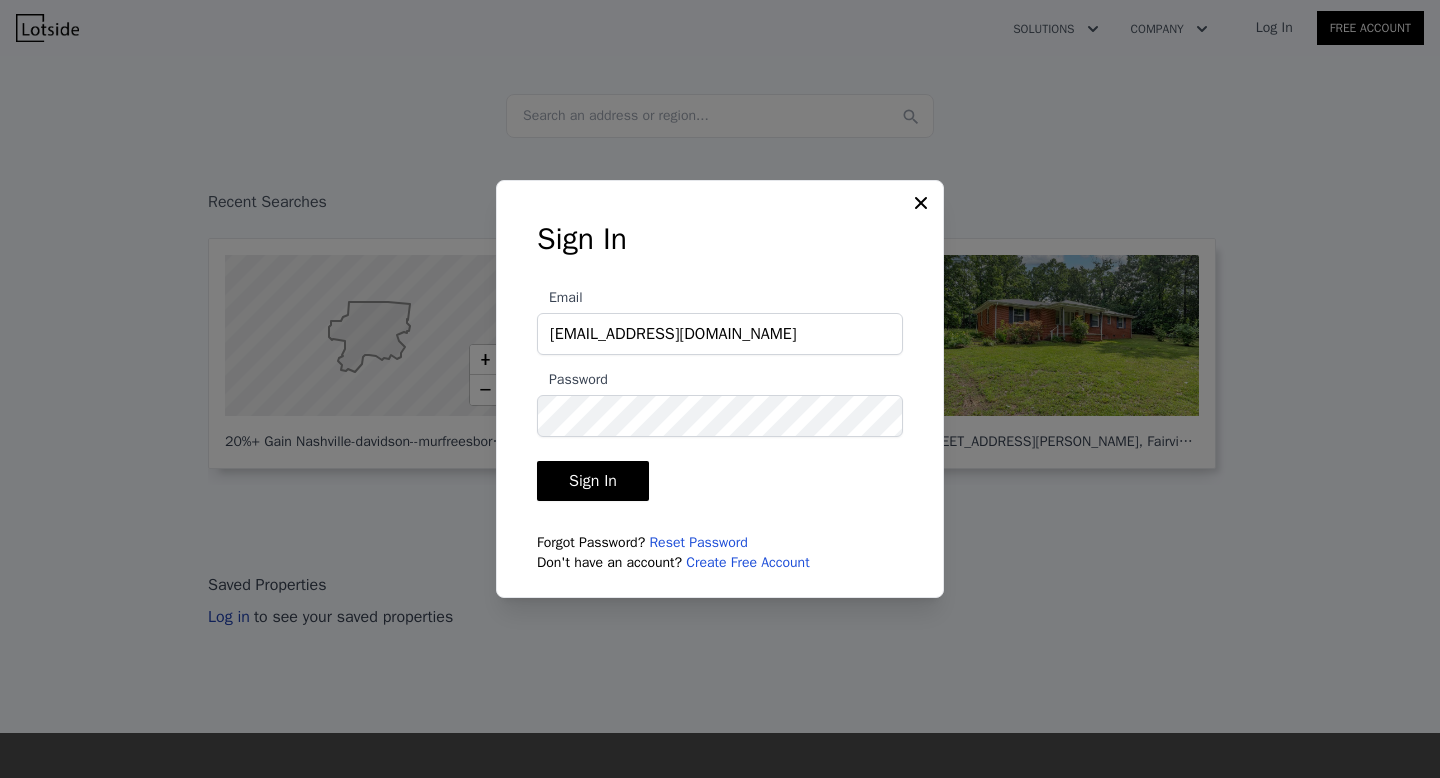 click on "Sign In" at bounding box center (593, 481) 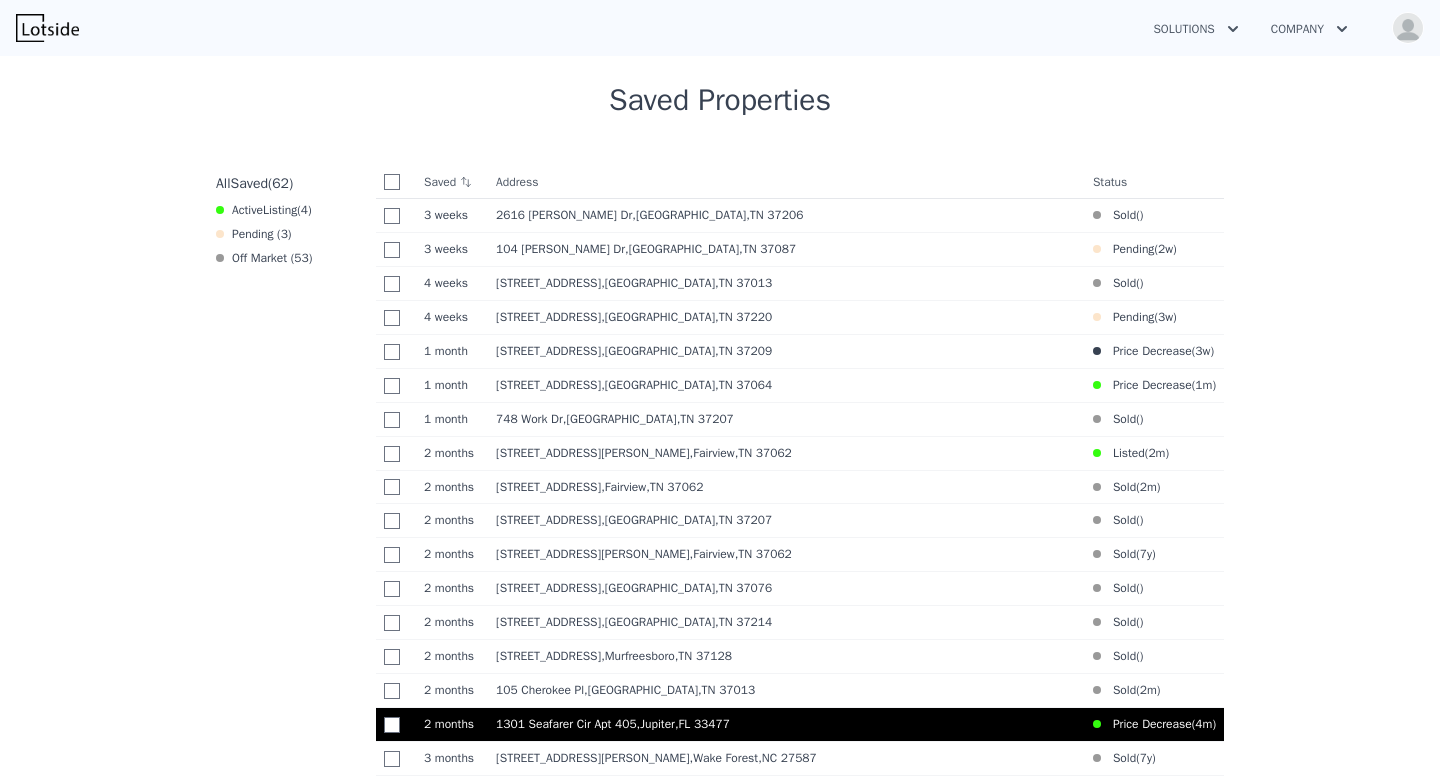 scroll, scrollTop: 780, scrollLeft: 0, axis: vertical 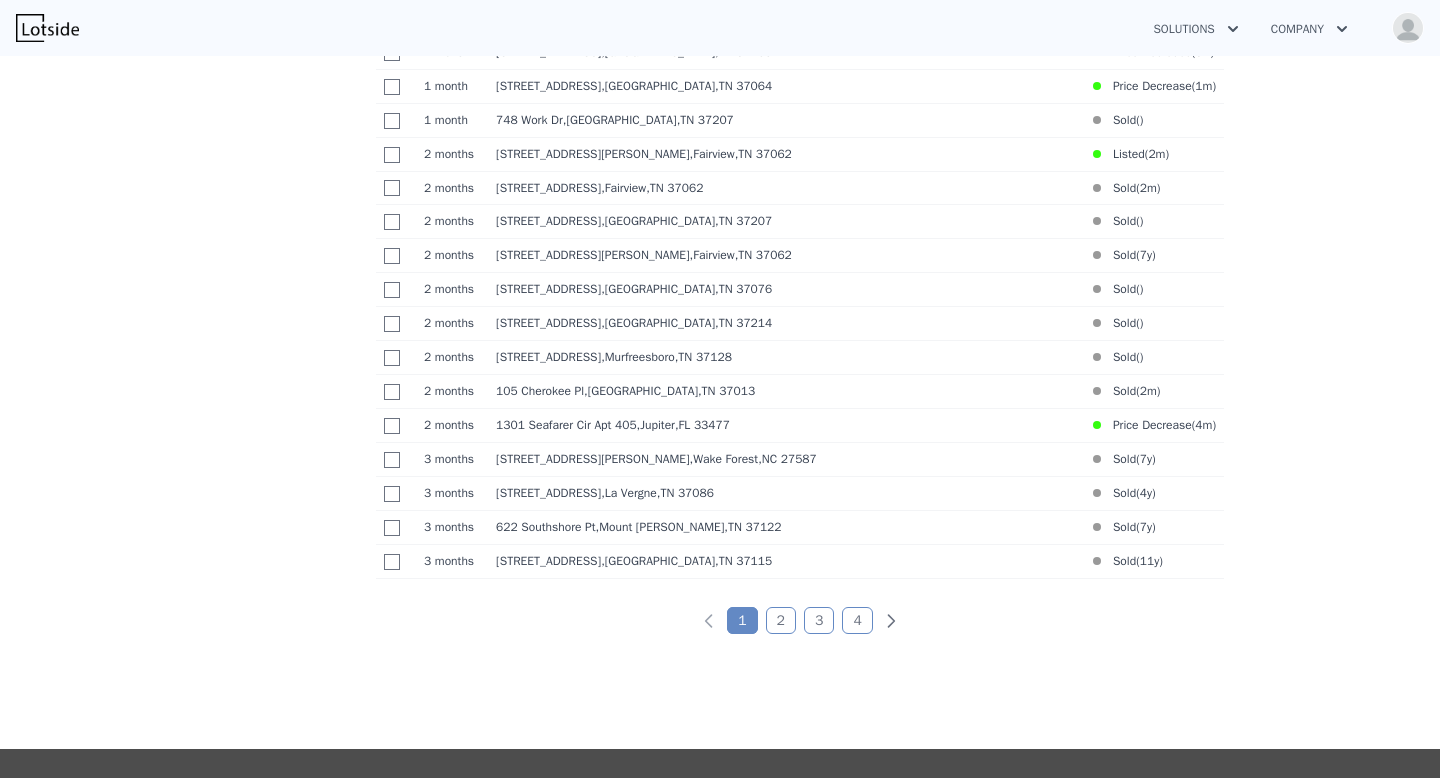 click on "2" at bounding box center [781, 620] 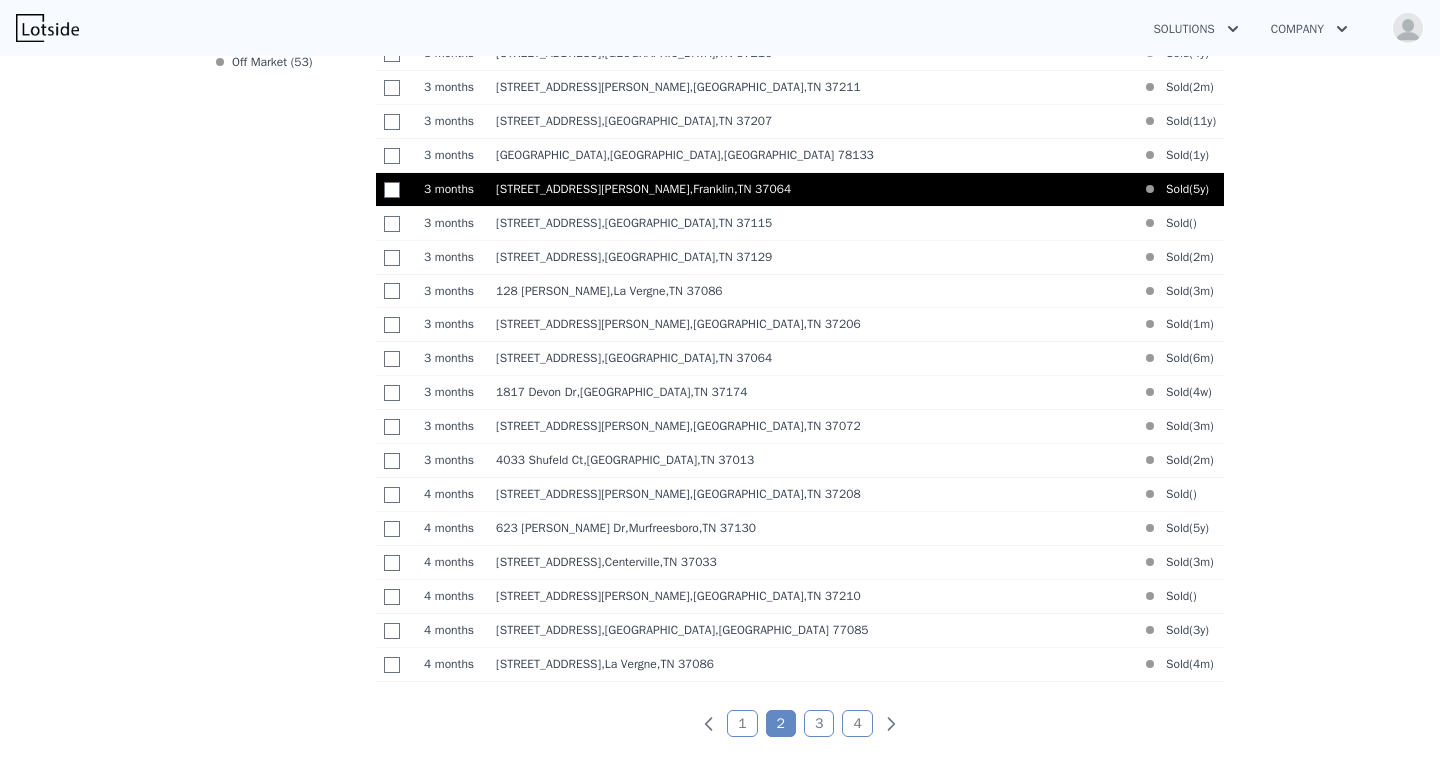 scroll, scrollTop: 995, scrollLeft: 0, axis: vertical 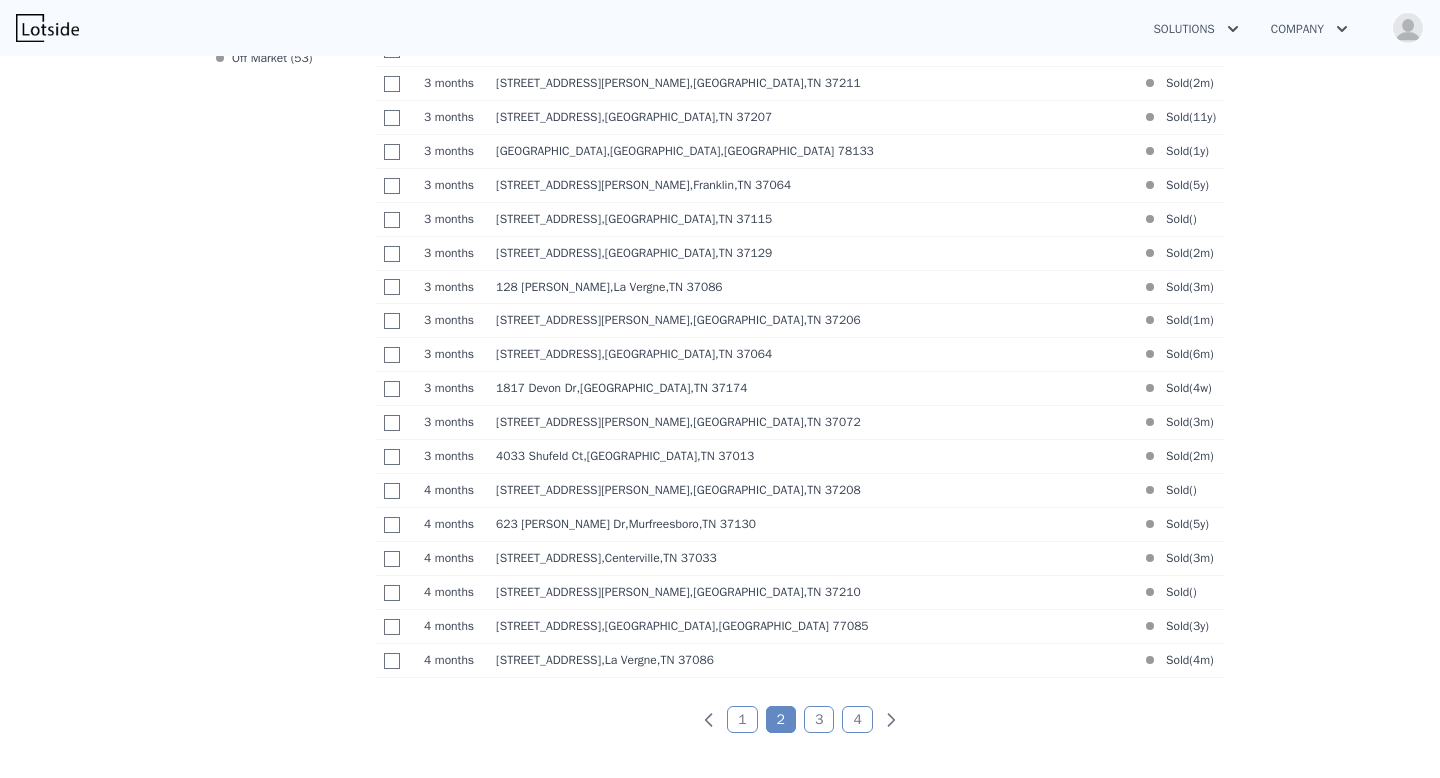 click on "1" at bounding box center (742, 719) 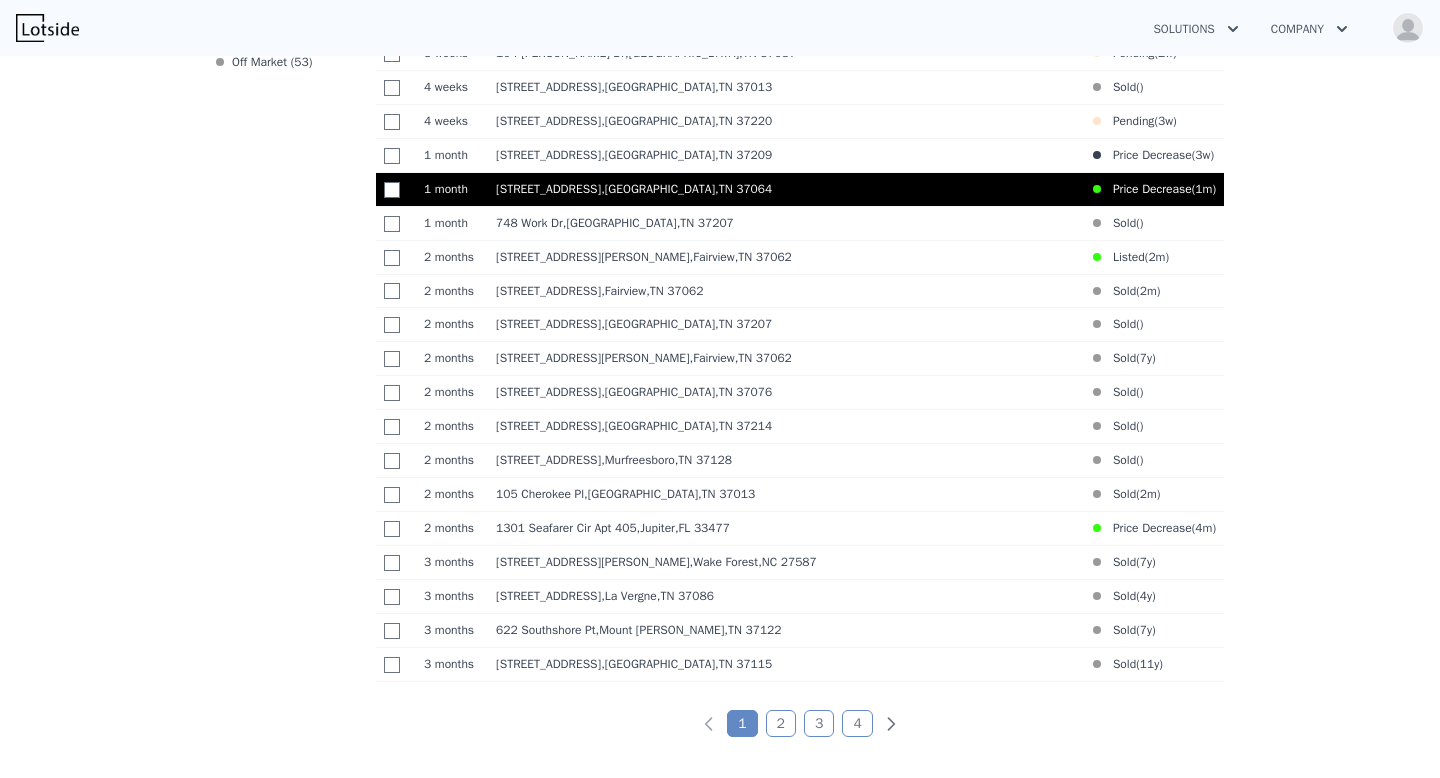 scroll, scrollTop: 0, scrollLeft: 0, axis: both 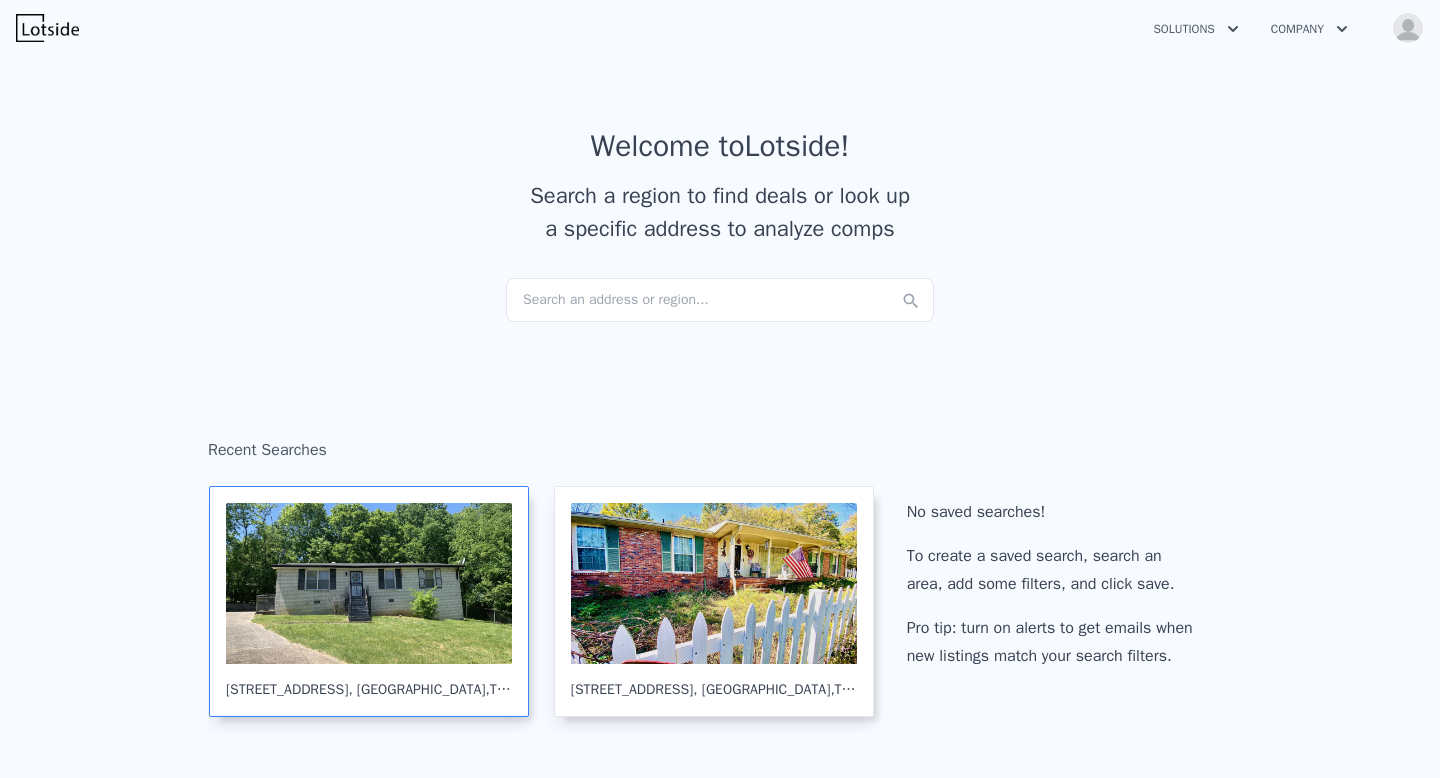 click at bounding box center (369, 583) 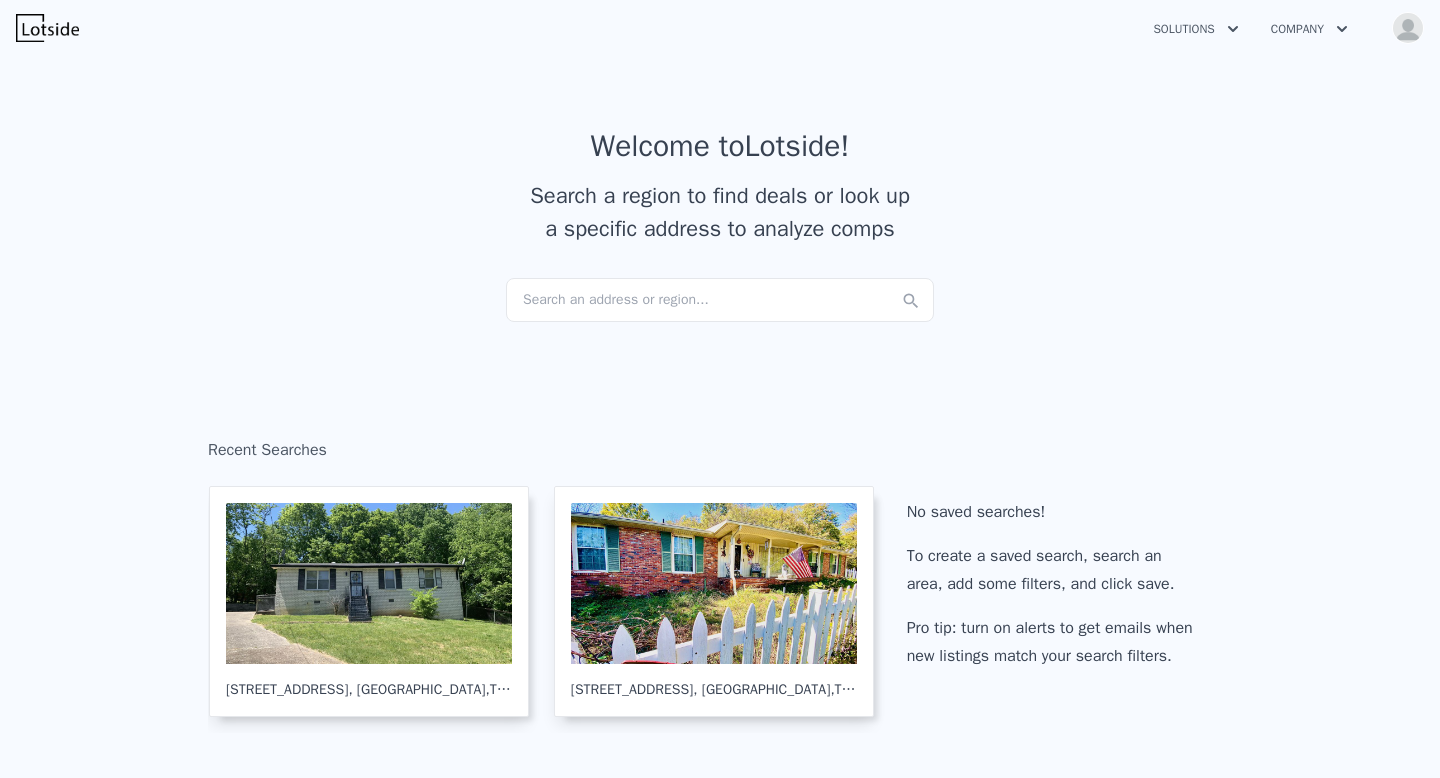 click 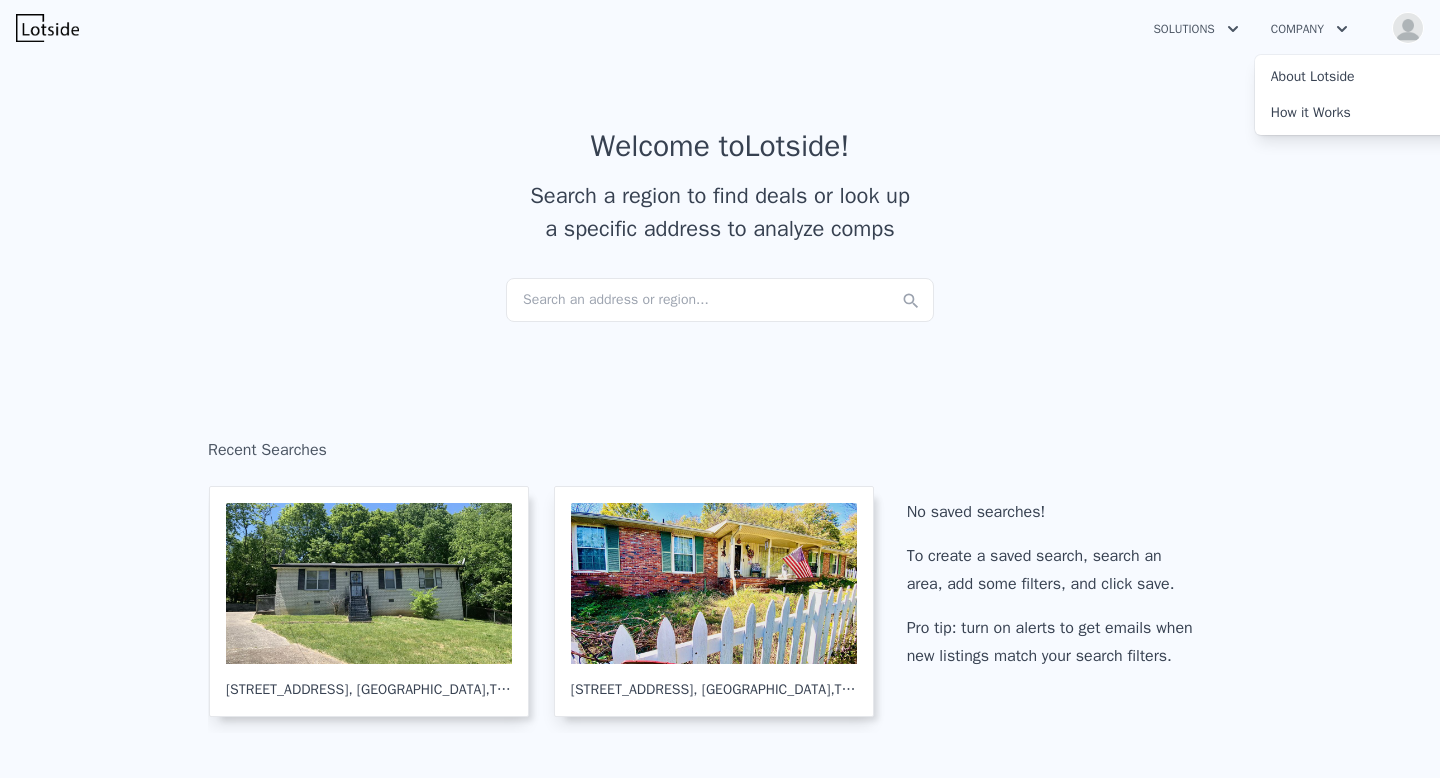click on "Welcome to  Lotside ! Search a region to find deals or look up a specific address to analyze comps Search an address or region..." at bounding box center [720, 203] 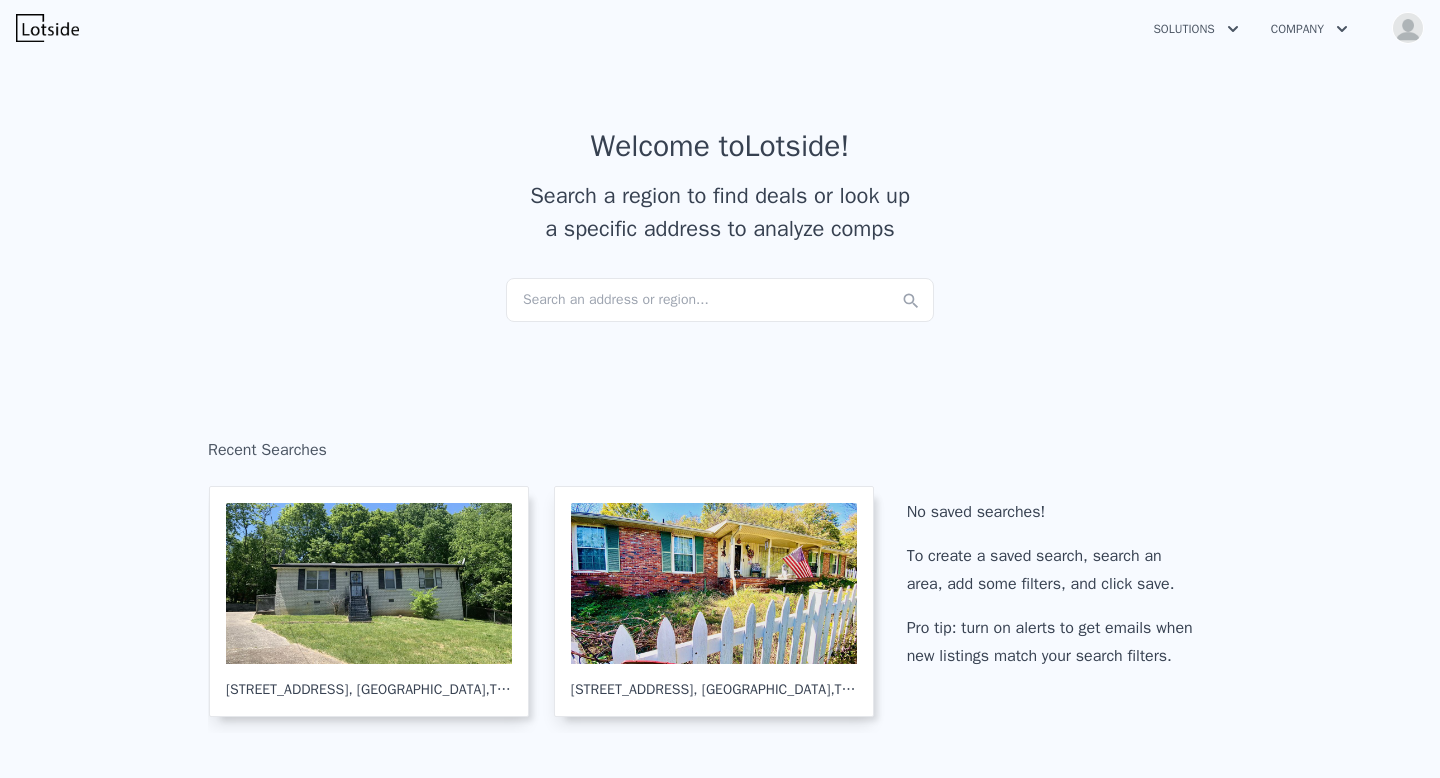click at bounding box center [47, 28] 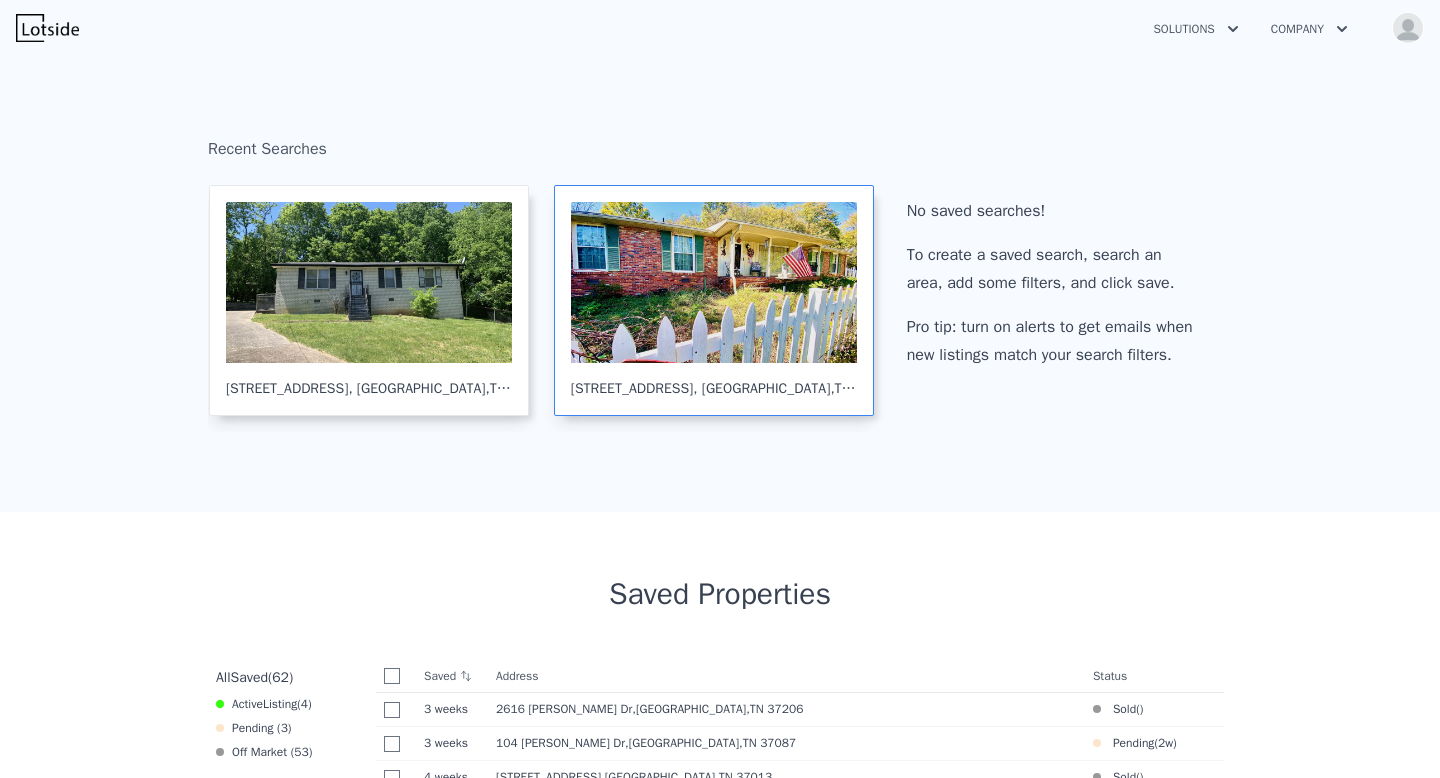 scroll, scrollTop: 0, scrollLeft: 0, axis: both 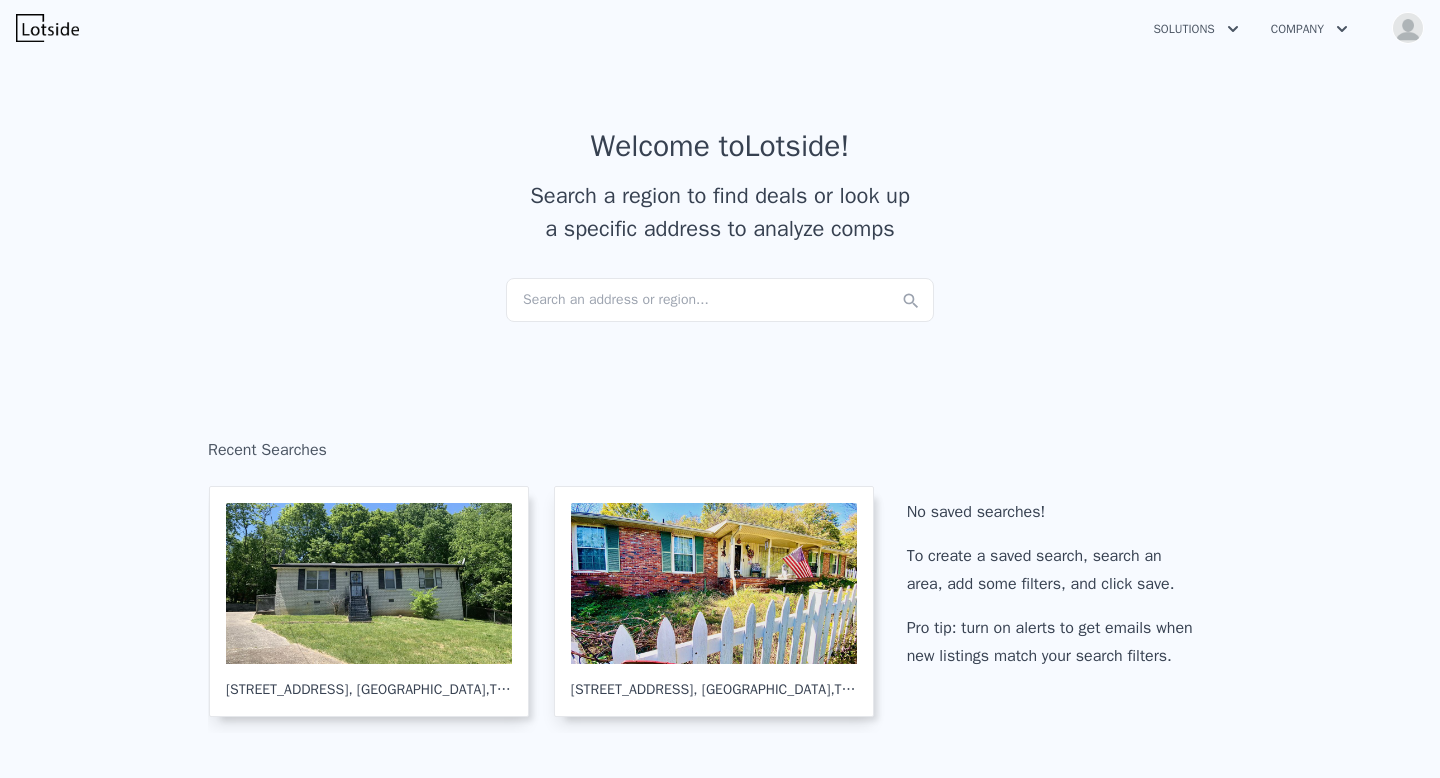 click on "Search an address or region..." at bounding box center (720, 300) 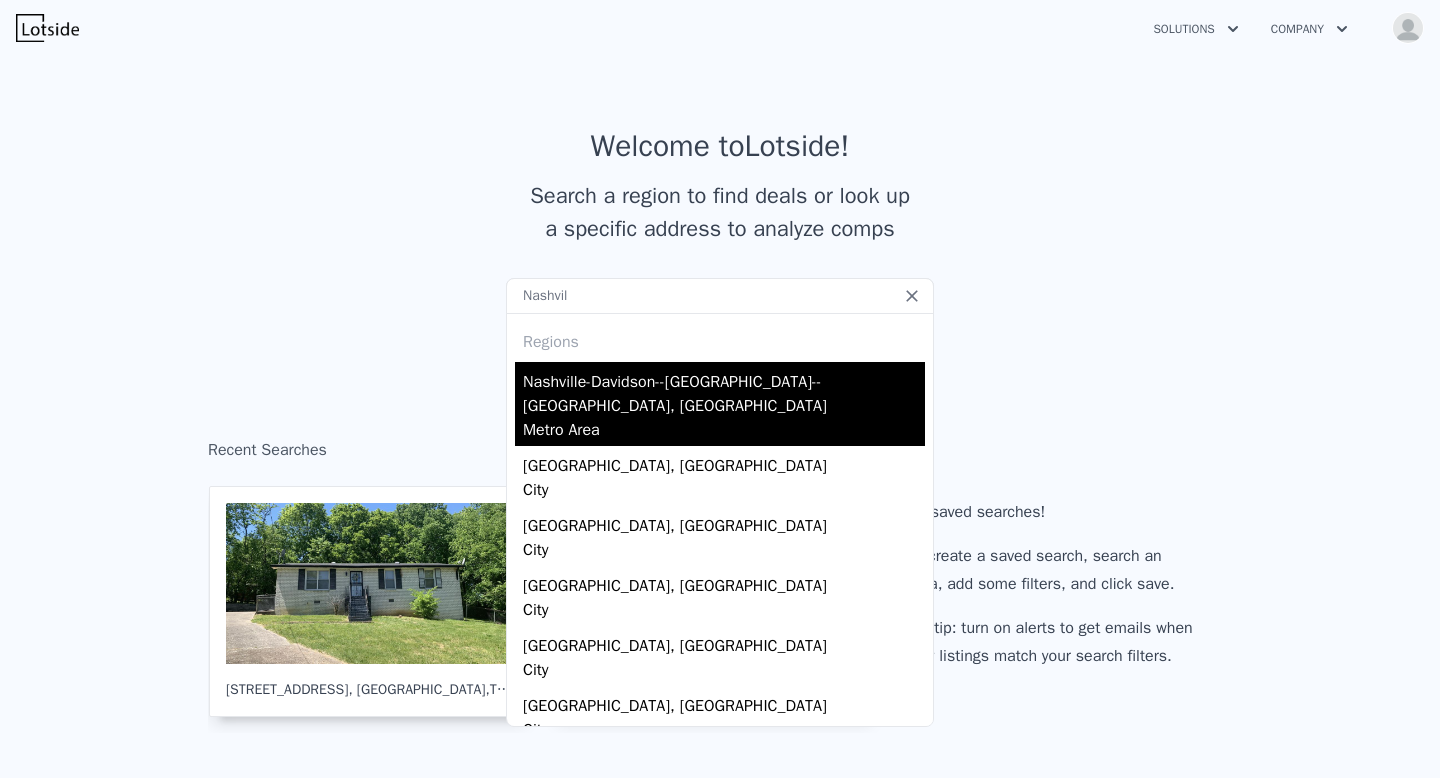 type on "Nashvil" 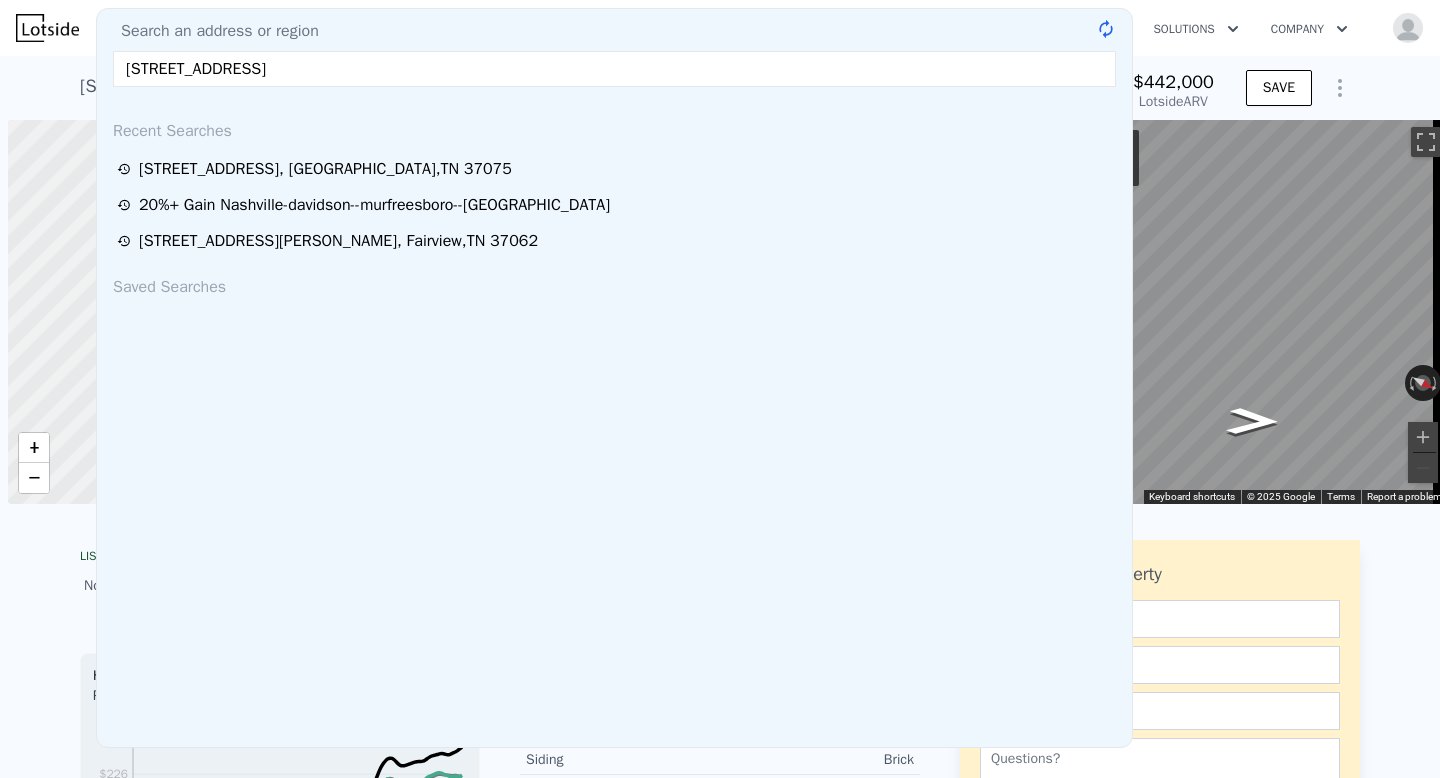 scroll, scrollTop: 0, scrollLeft: 0, axis: both 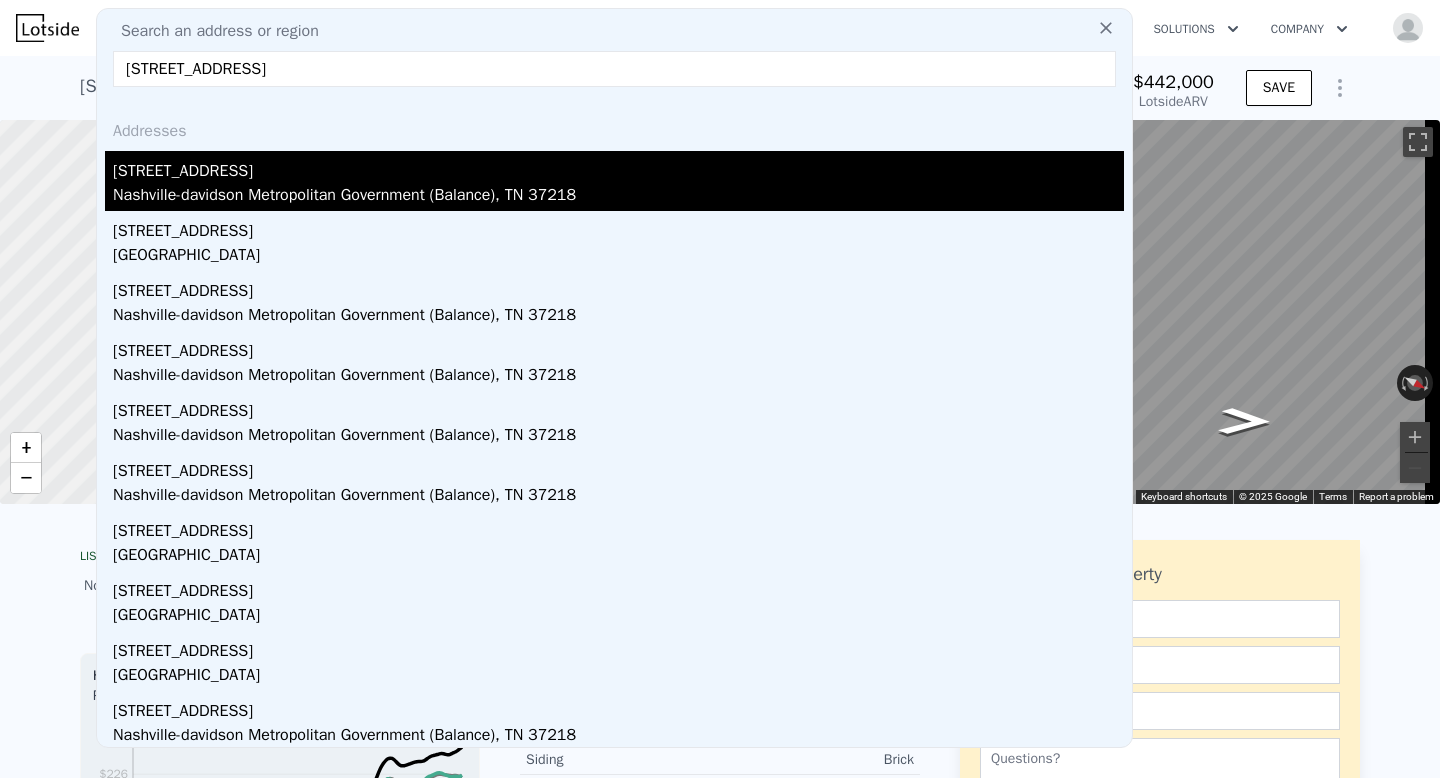 click on "[STREET_ADDRESS]" at bounding box center (618, 167) 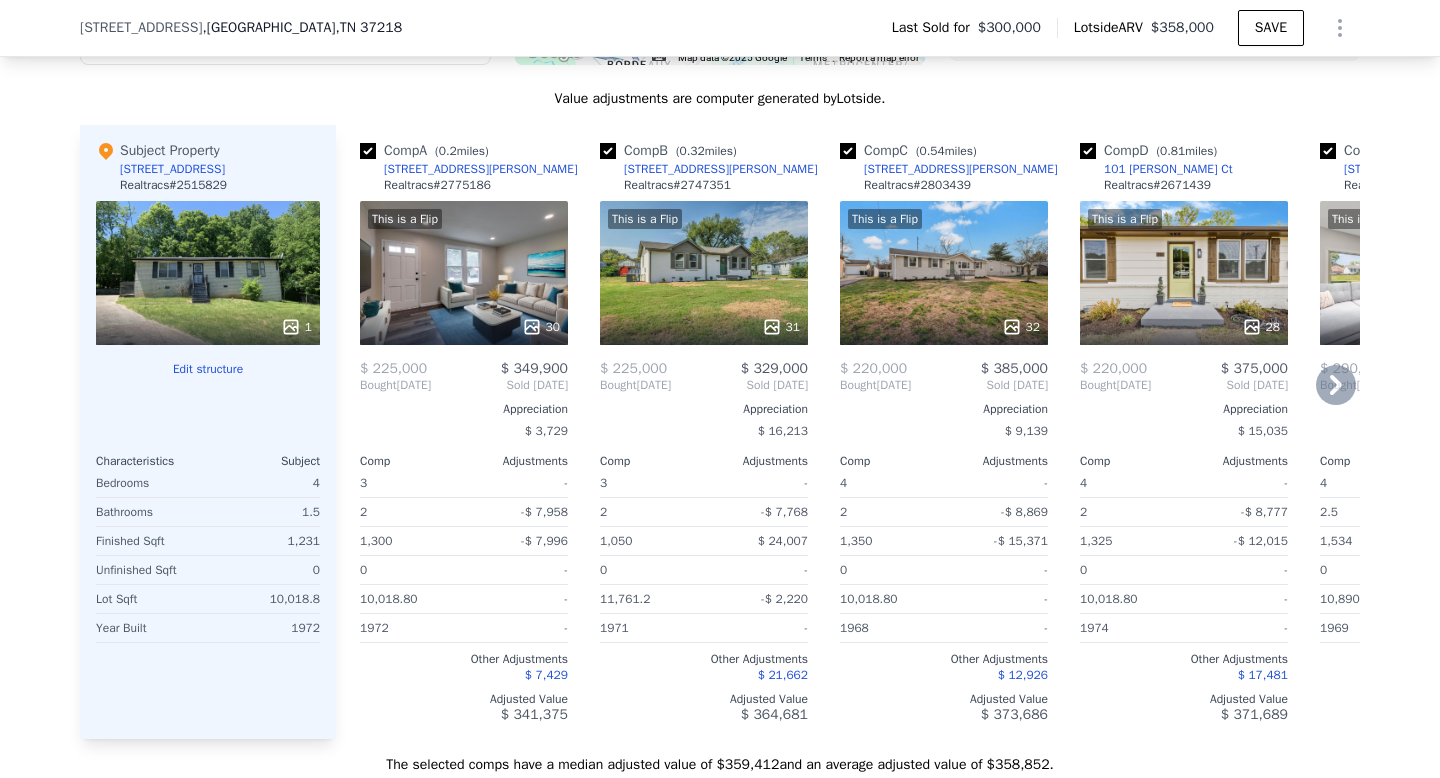 scroll, scrollTop: 2125, scrollLeft: 0, axis: vertical 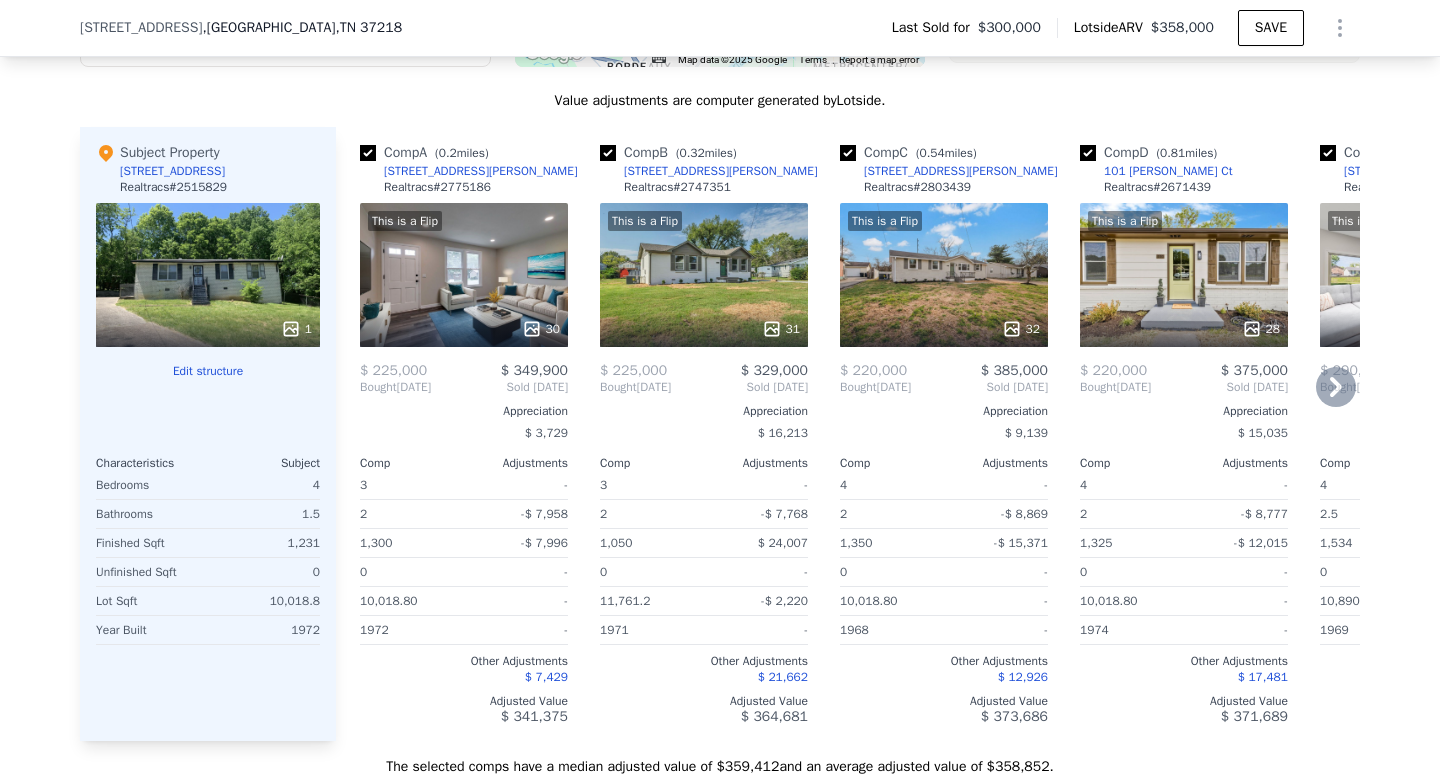 click on "This is a Flip 30" at bounding box center (464, 275) 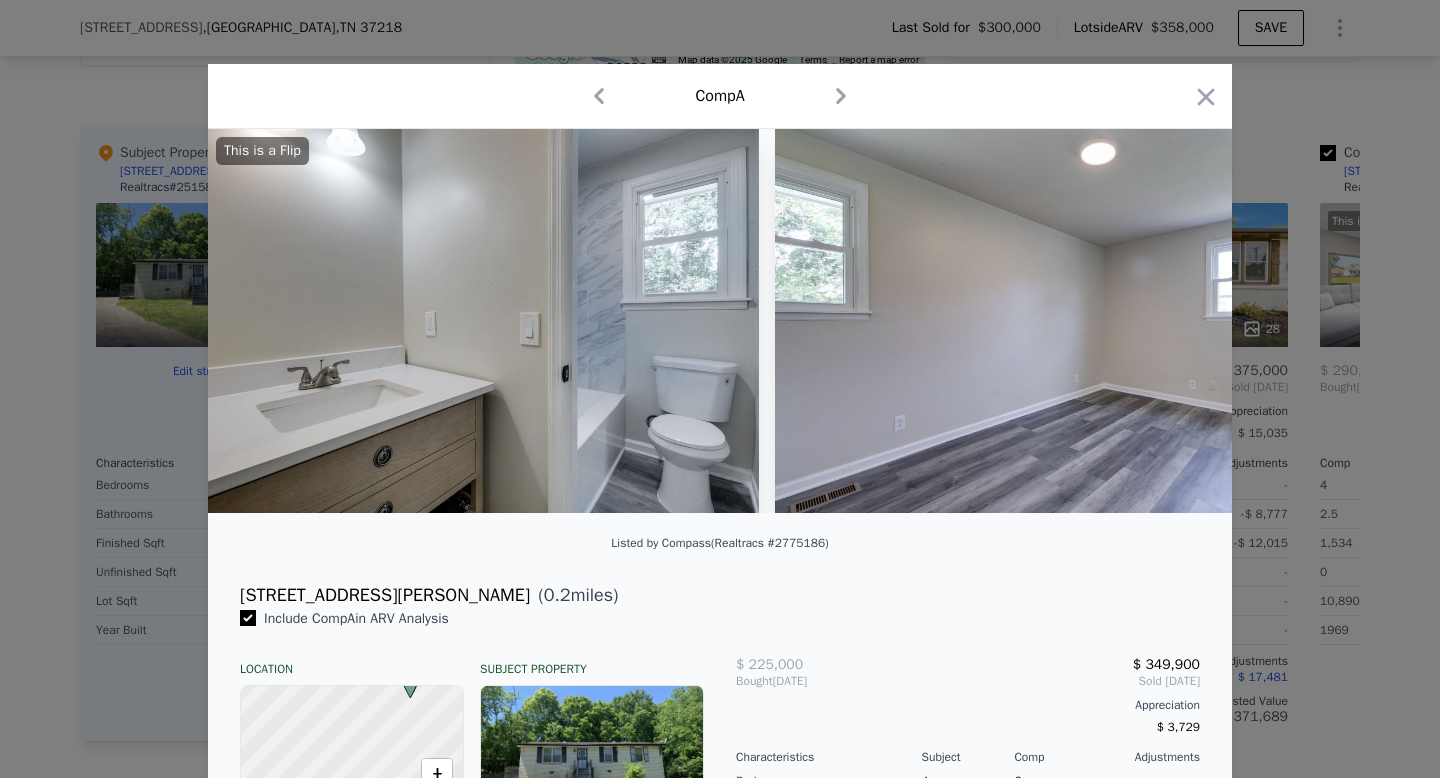 scroll, scrollTop: 0, scrollLeft: 11493, axis: horizontal 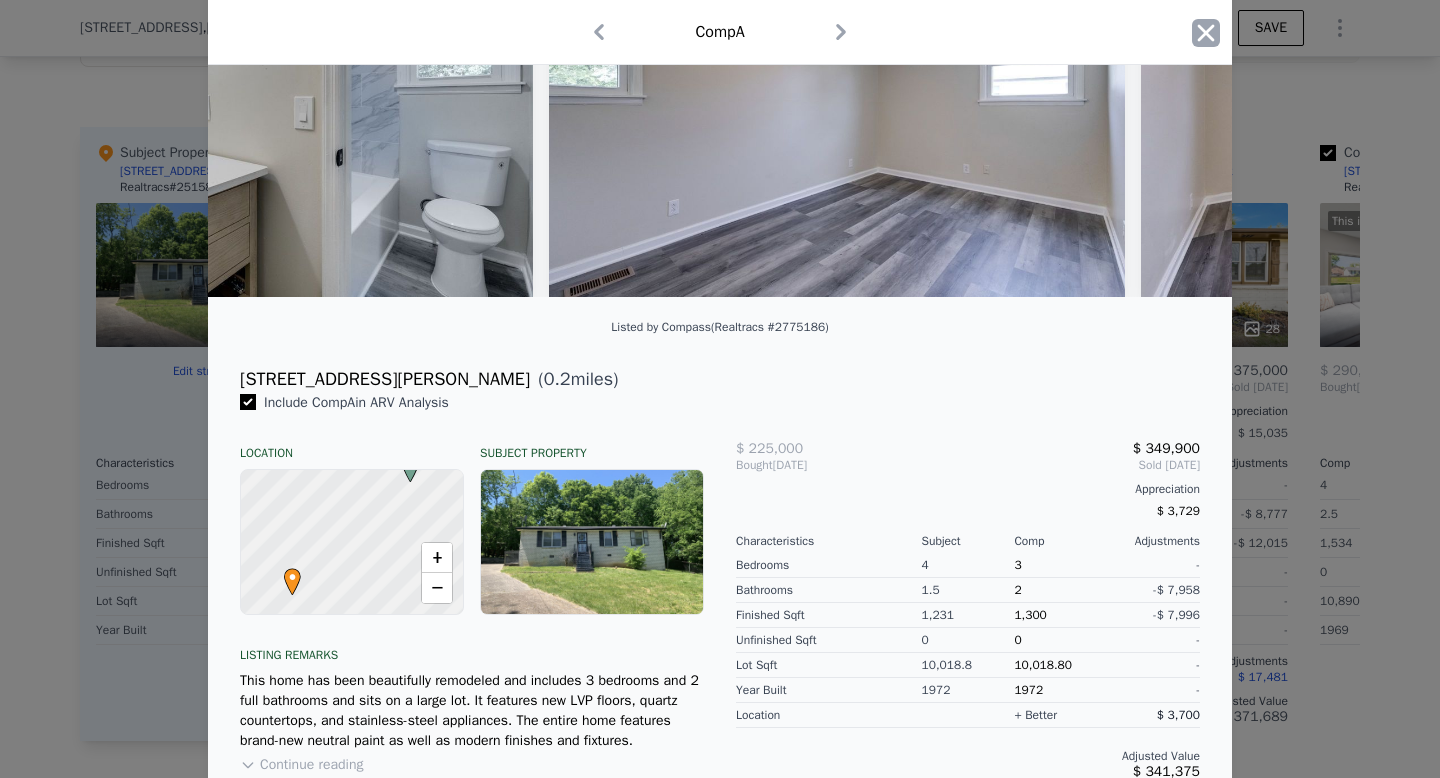 click 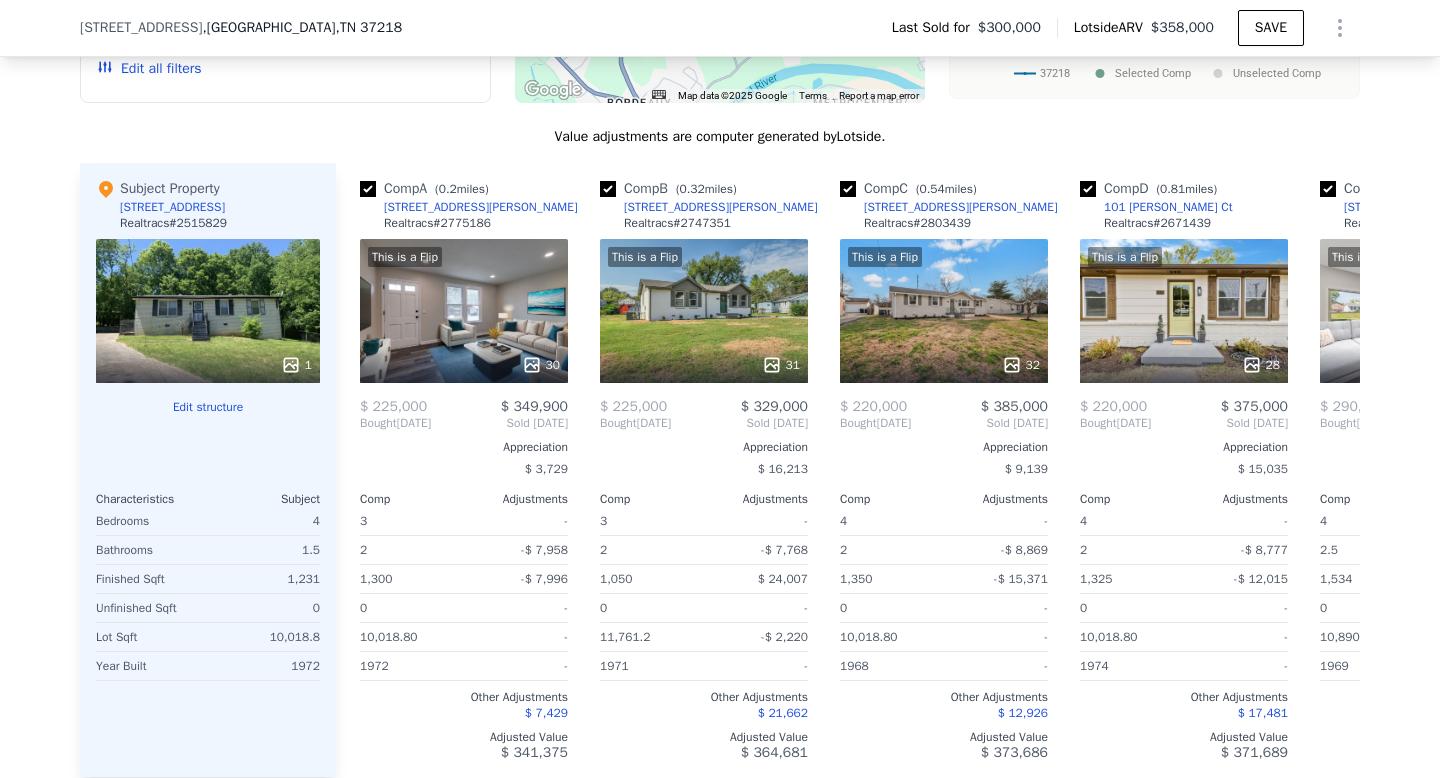 scroll, scrollTop: 2065, scrollLeft: 0, axis: vertical 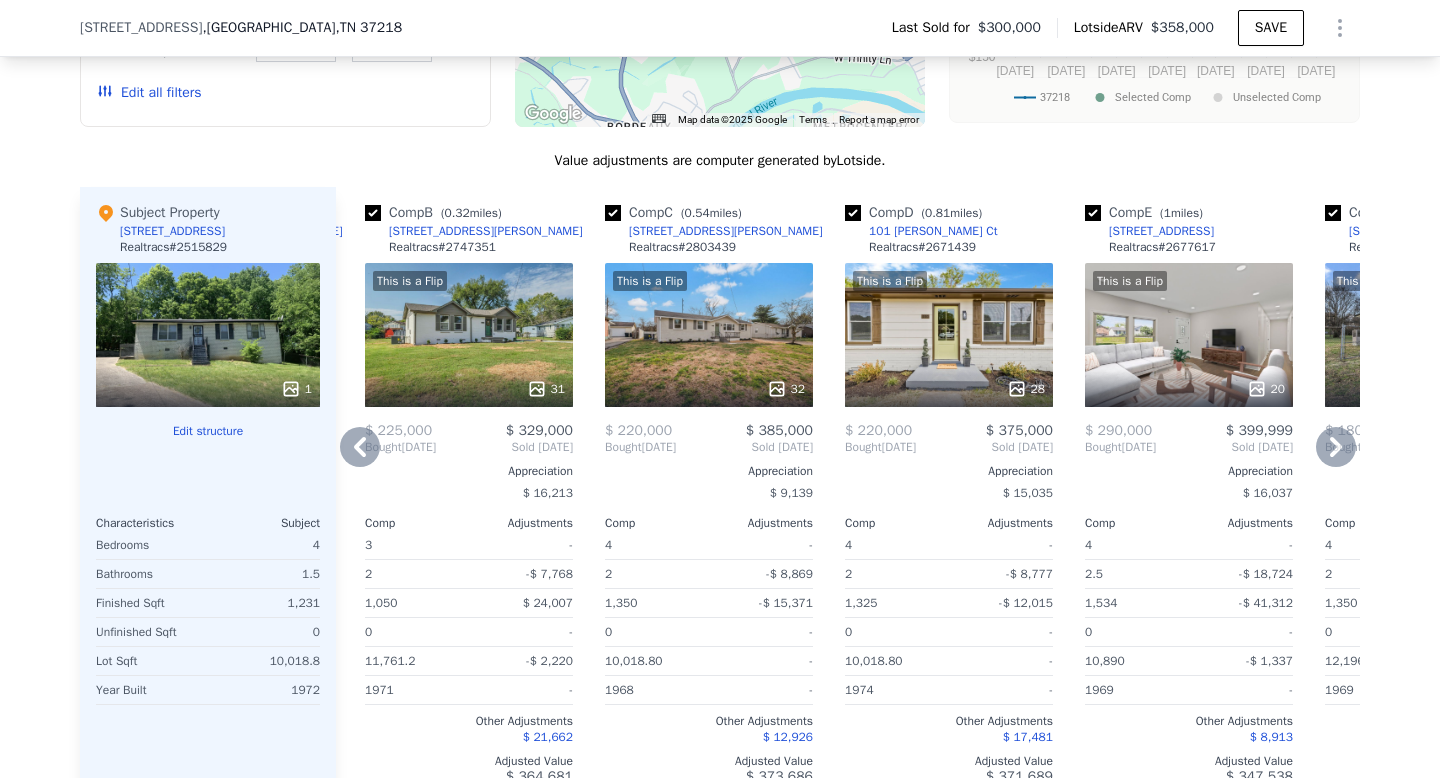 click at bounding box center (1093, 213) 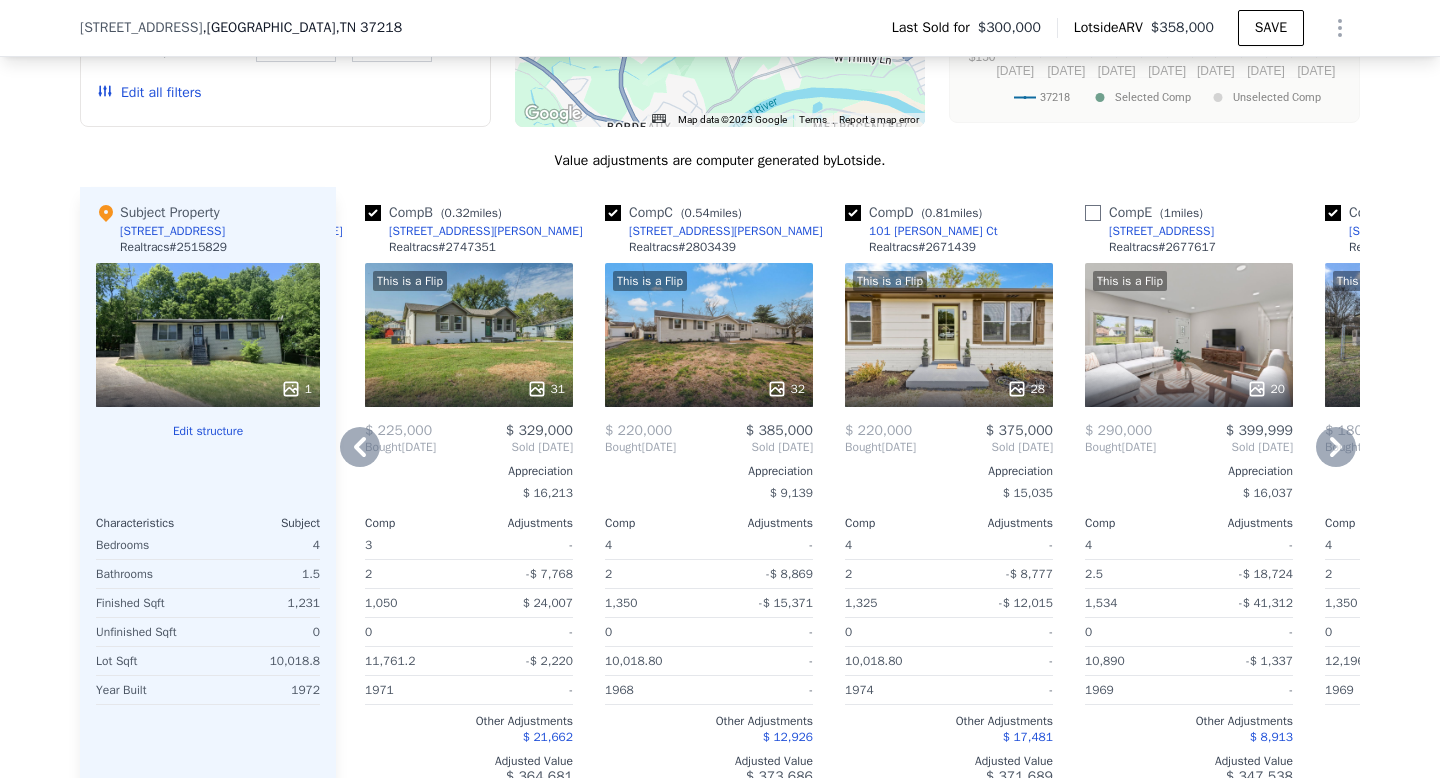 checkbox on "false" 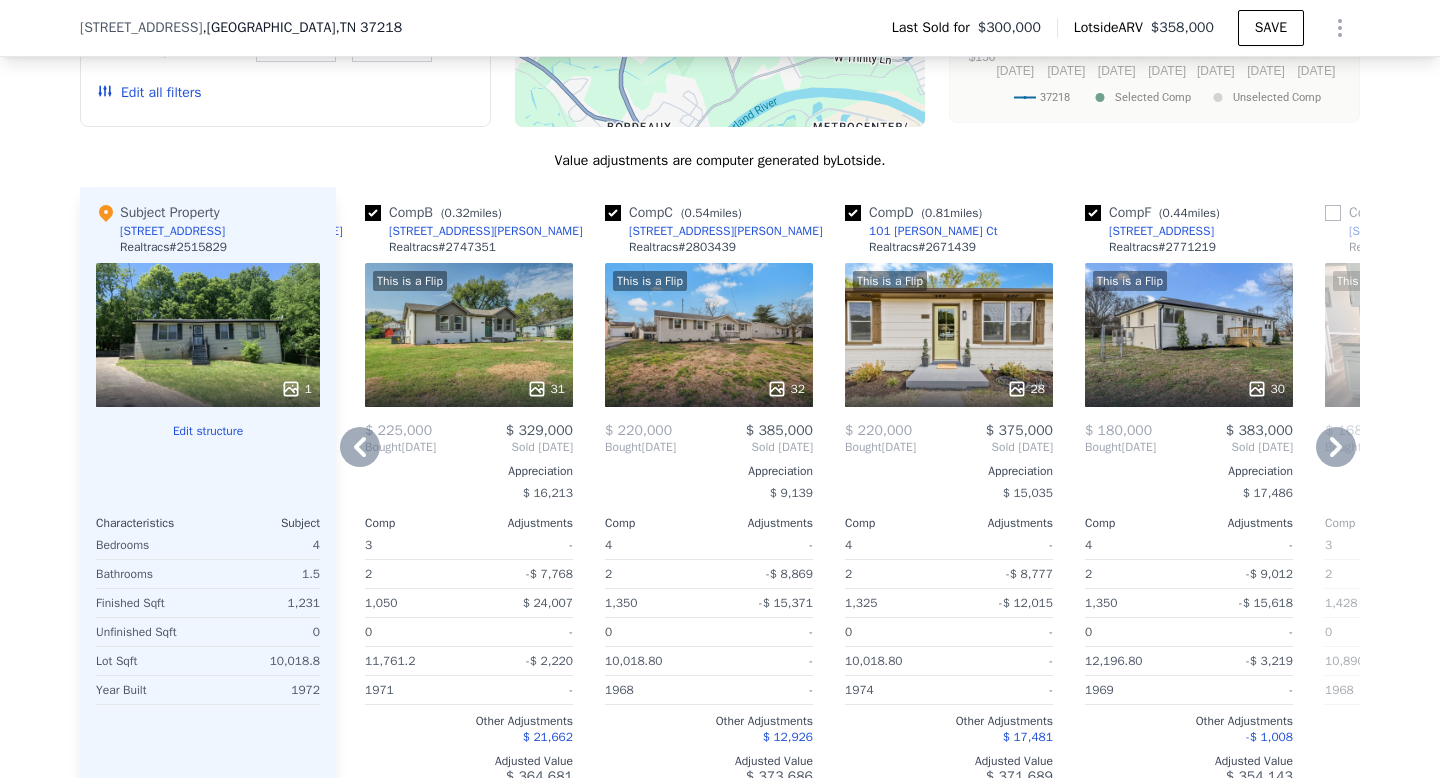 click at bounding box center (1093, 213) 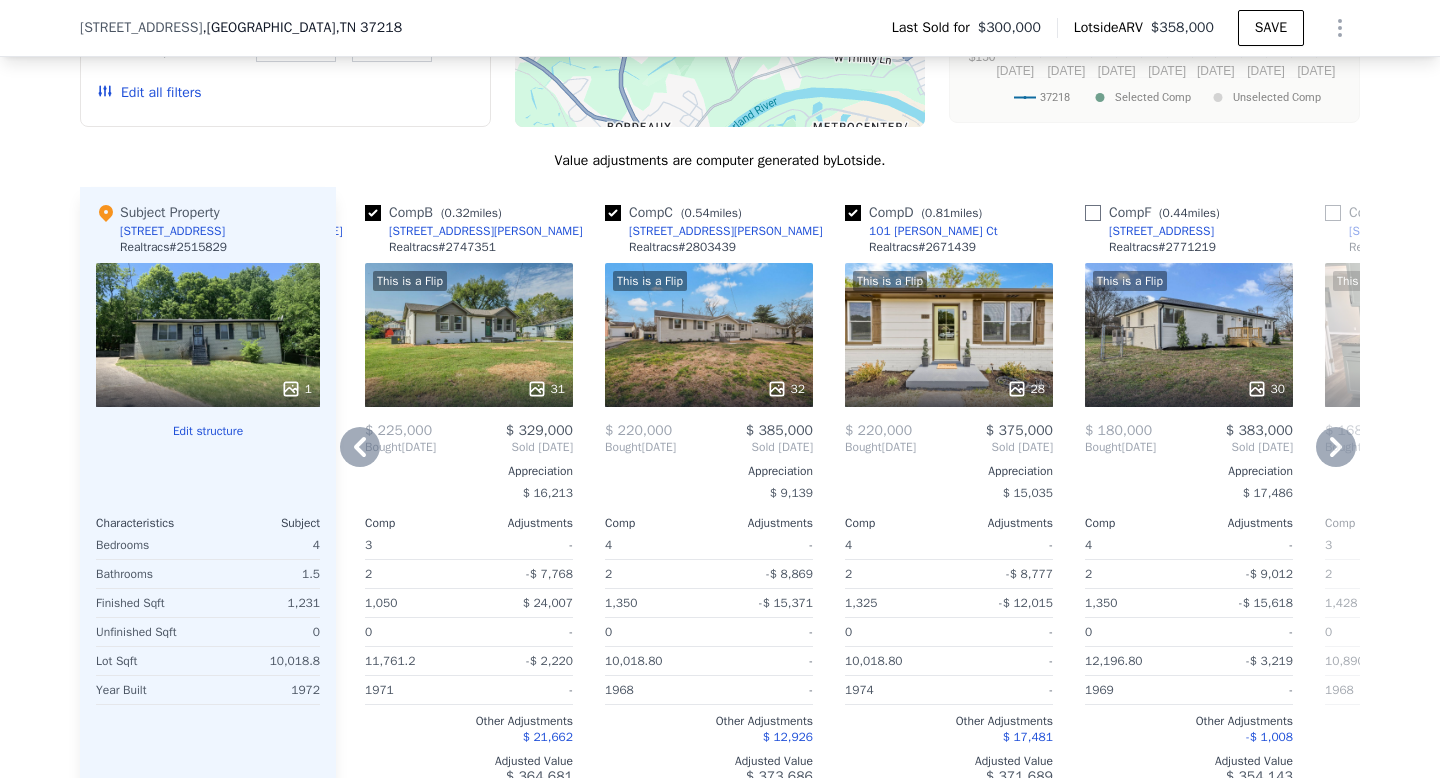 checkbox on "false" 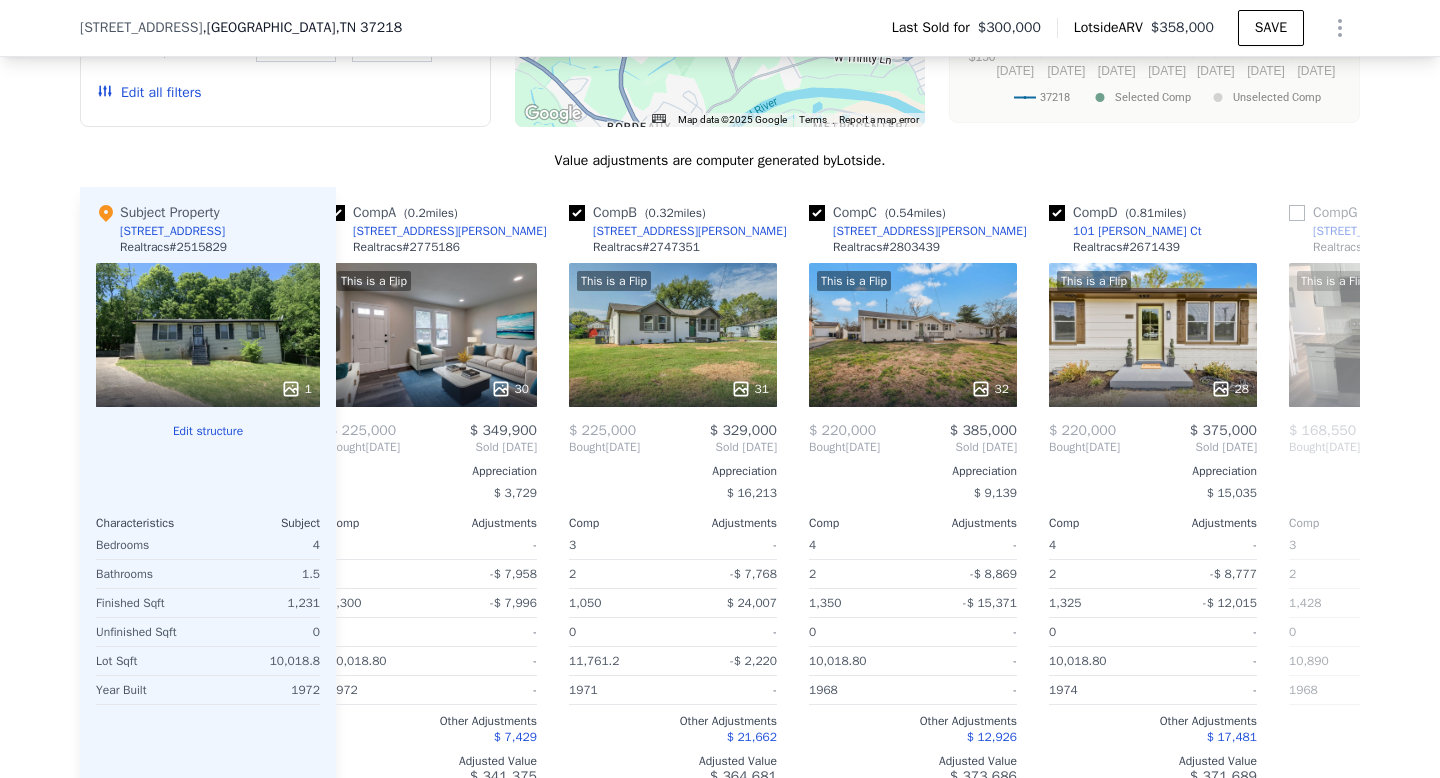 scroll, scrollTop: 0, scrollLeft: 24, axis: horizontal 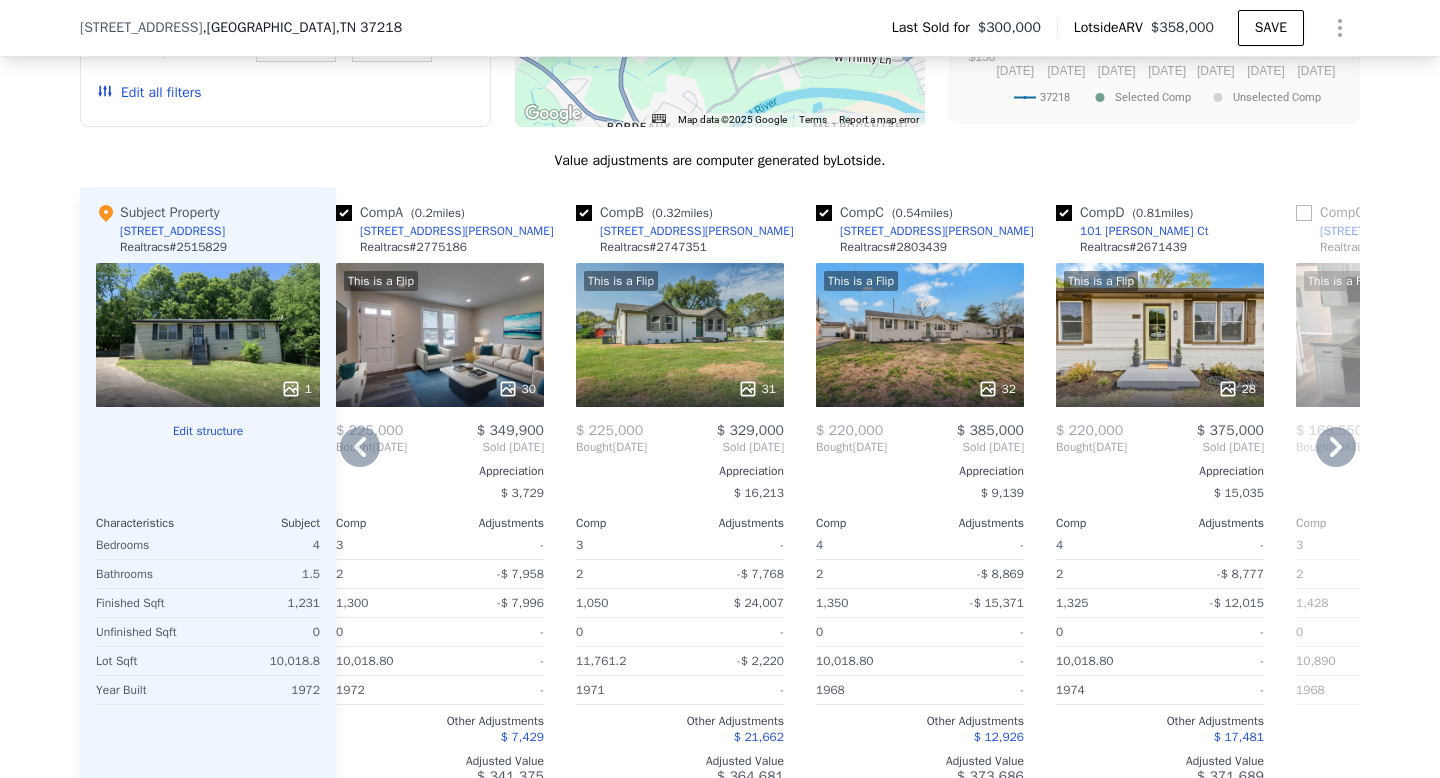 click at bounding box center [1064, 213] 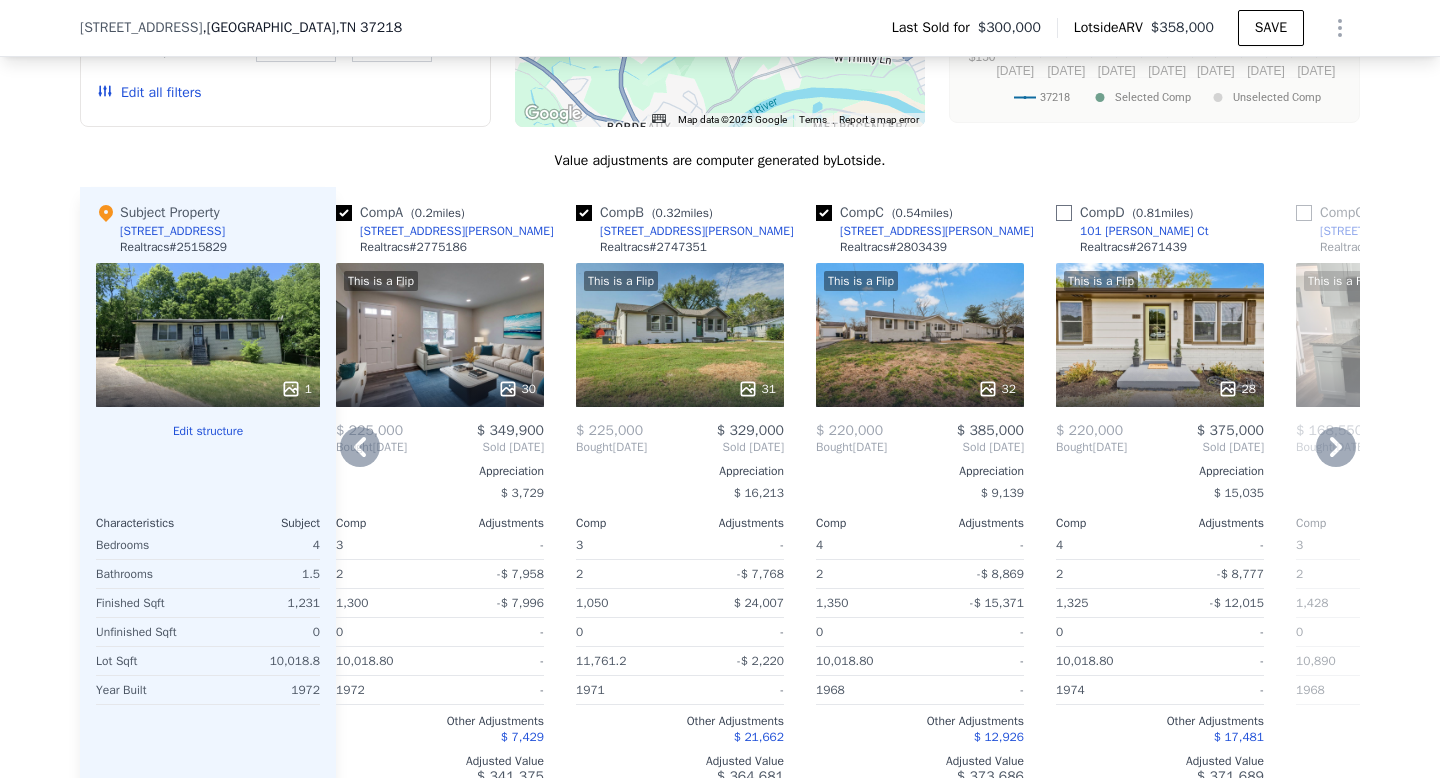 checkbox on "false" 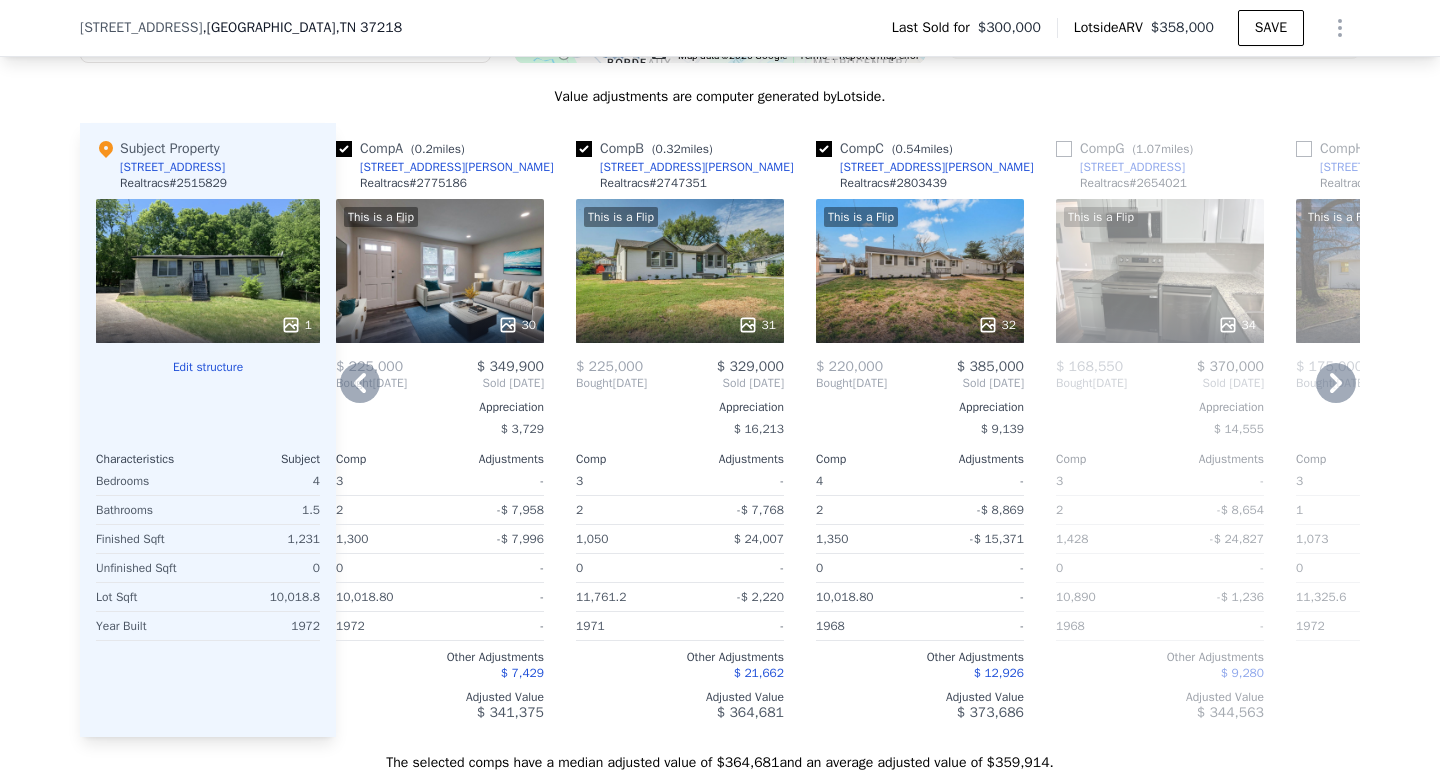 scroll, scrollTop: 2130, scrollLeft: 0, axis: vertical 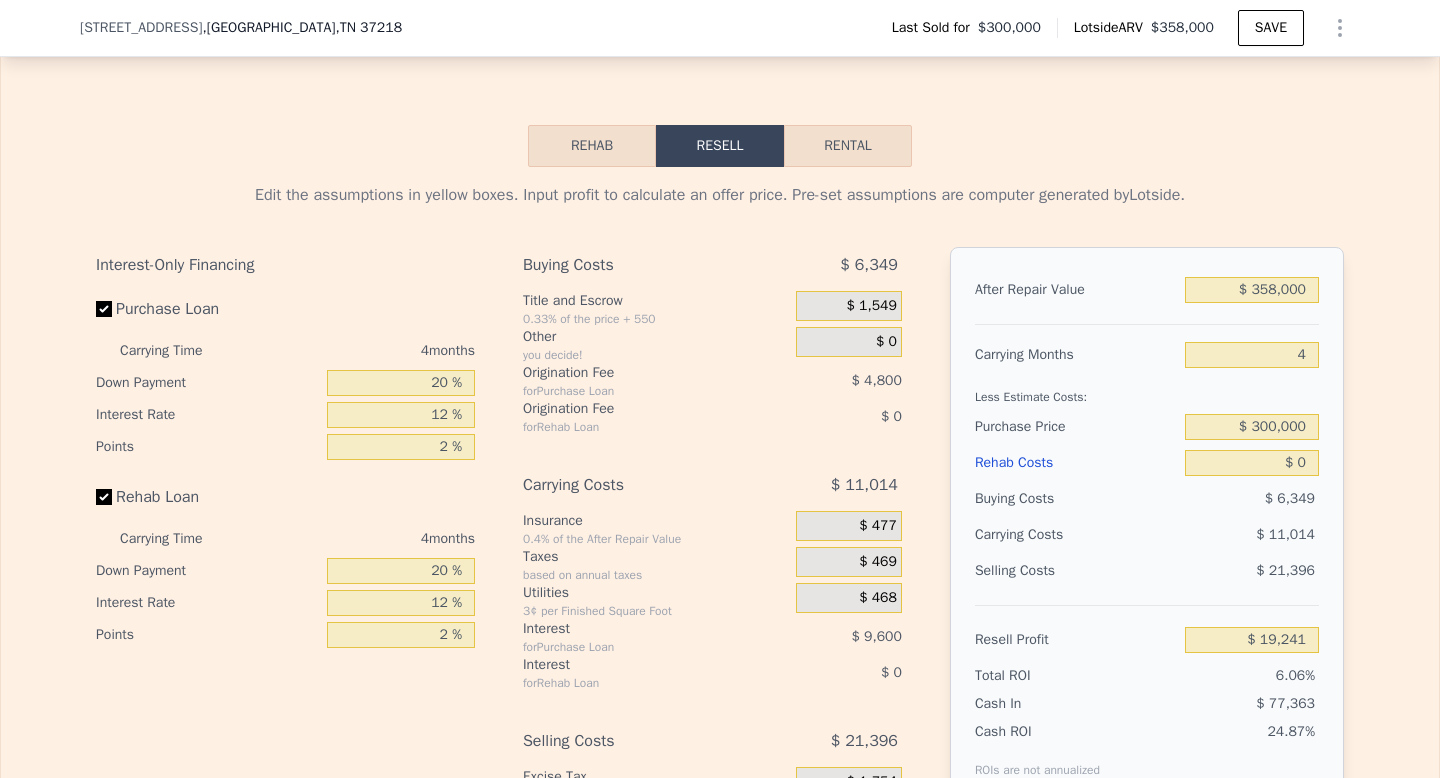 click on "Rehab" at bounding box center (592, 146) 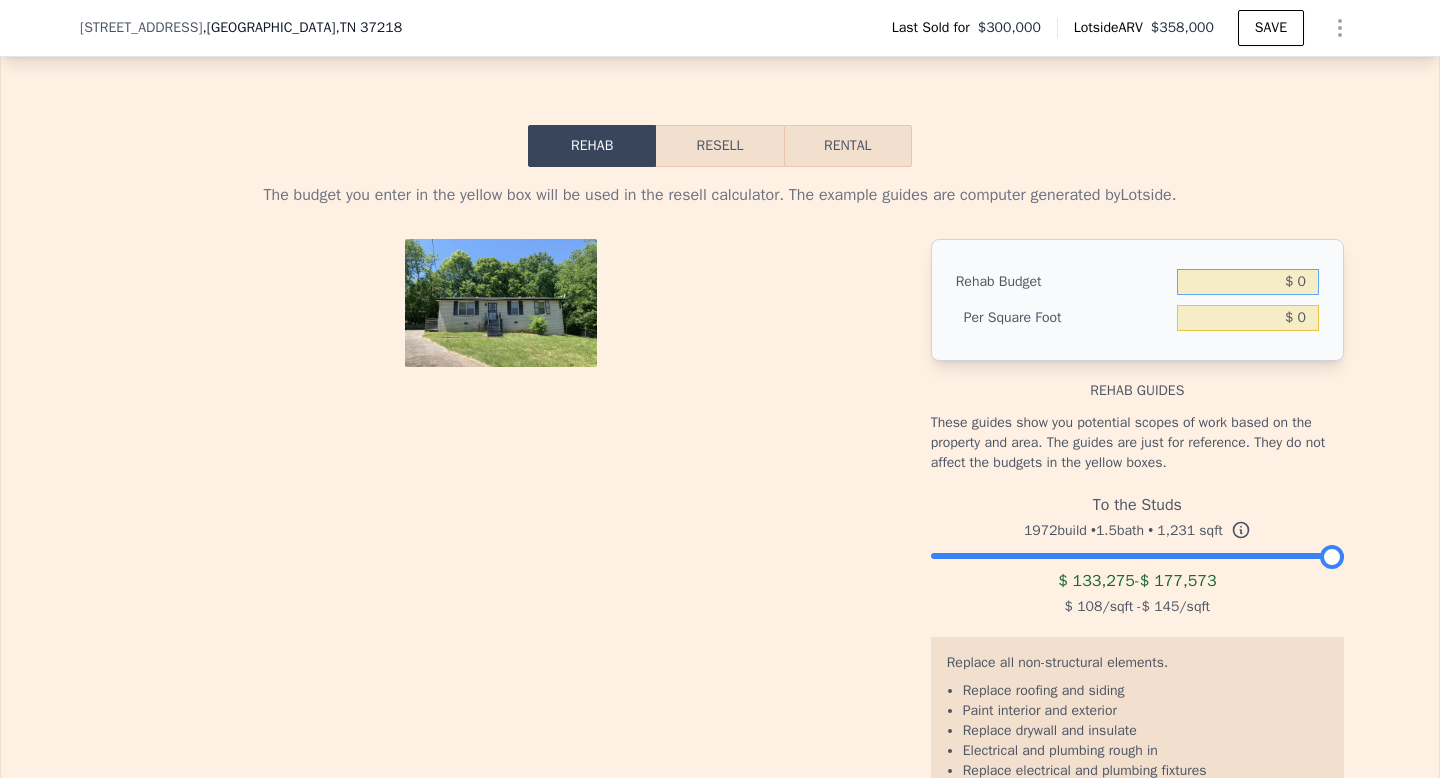 click on "$ 0" at bounding box center (1248, 282) 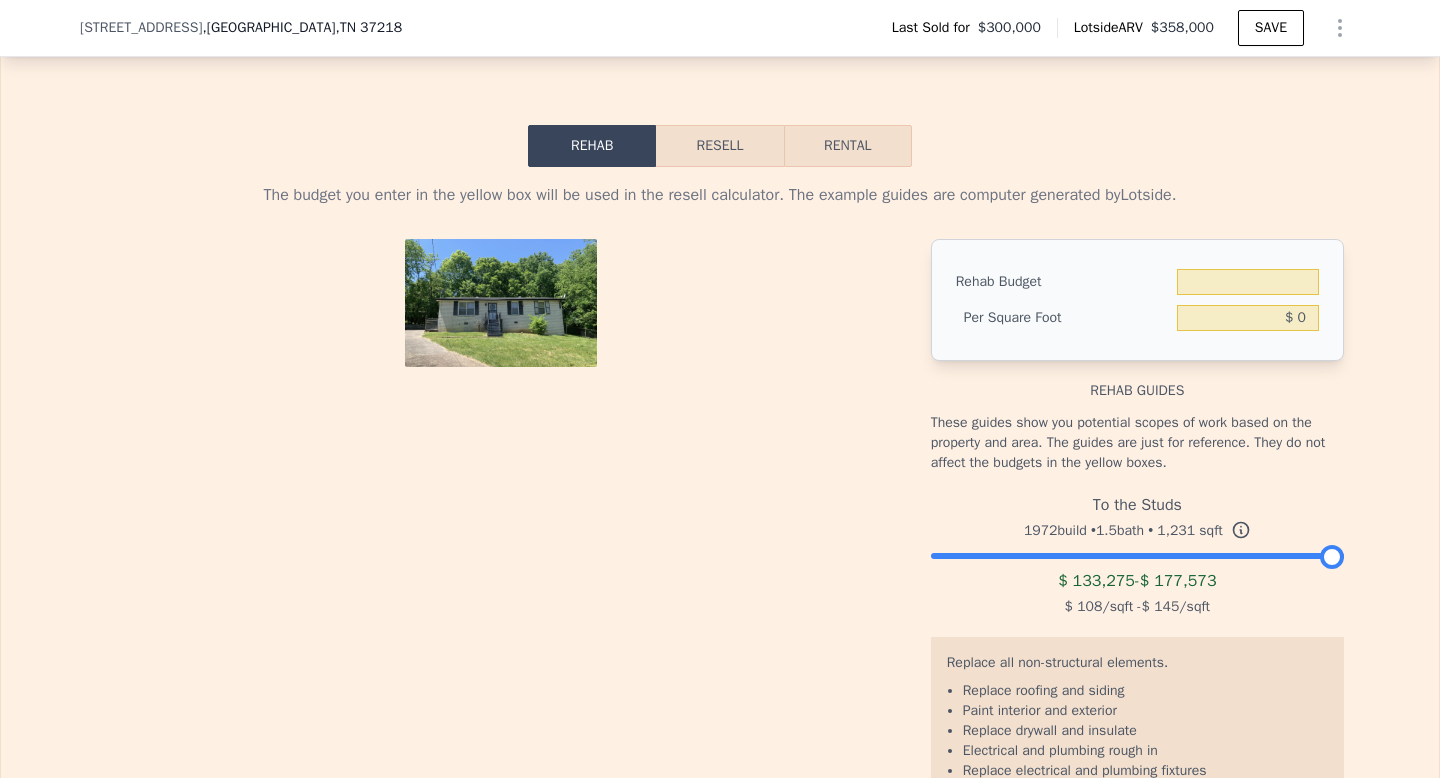 type on "$ 0" 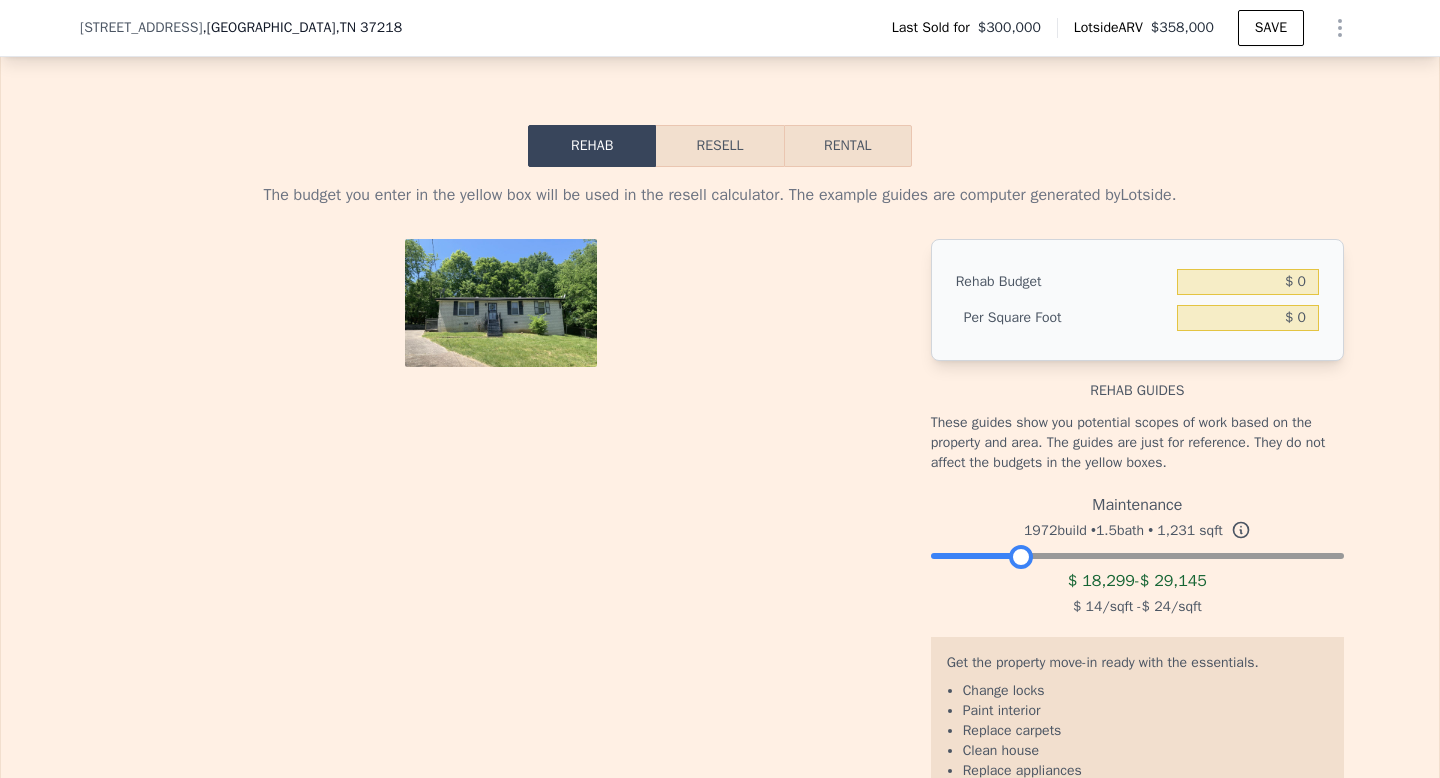 click at bounding box center [1021, 557] 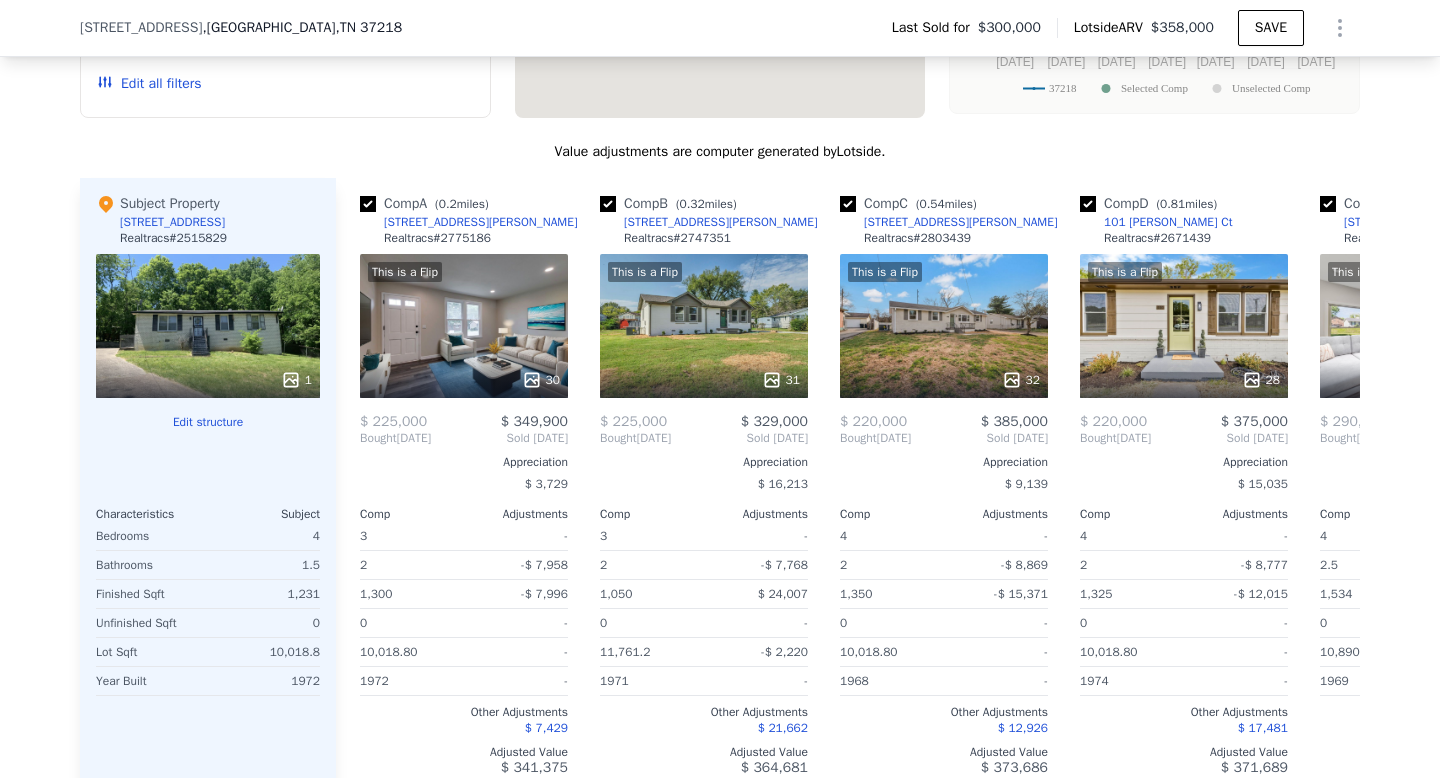 click on "Search an address or region Solutions Company Open main menu Open user menu" at bounding box center (720, -2046) 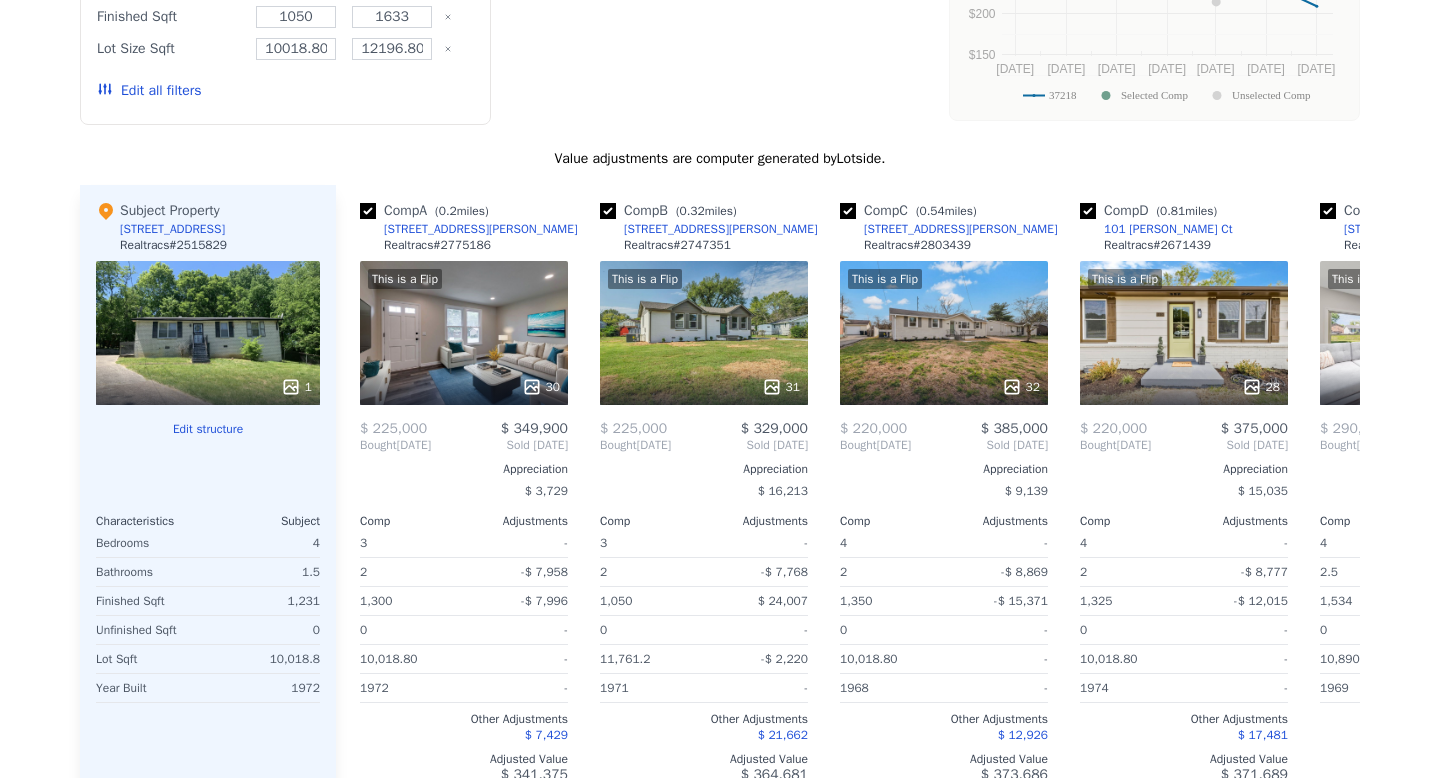 scroll, scrollTop: 0, scrollLeft: 0, axis: both 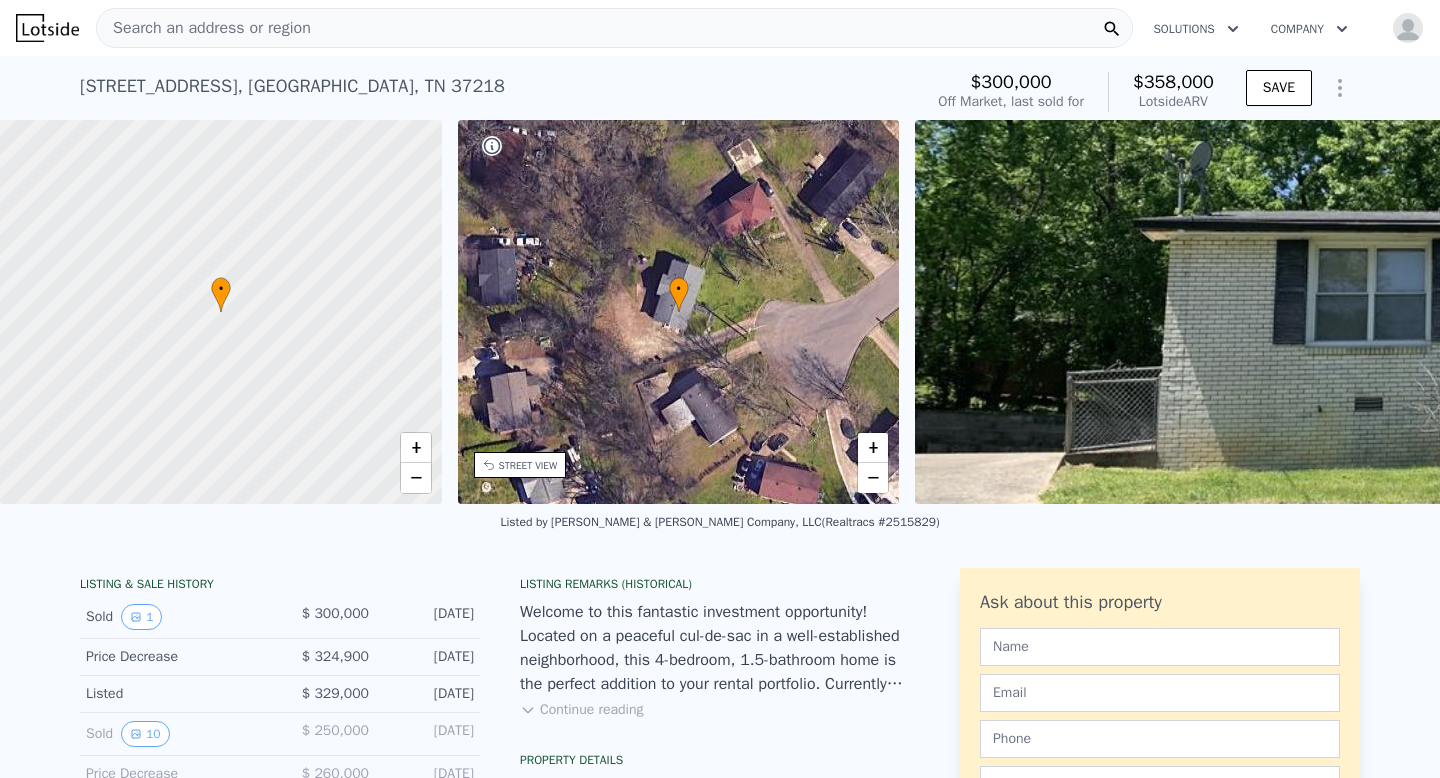 click on "Solutions" at bounding box center (1195, 29) 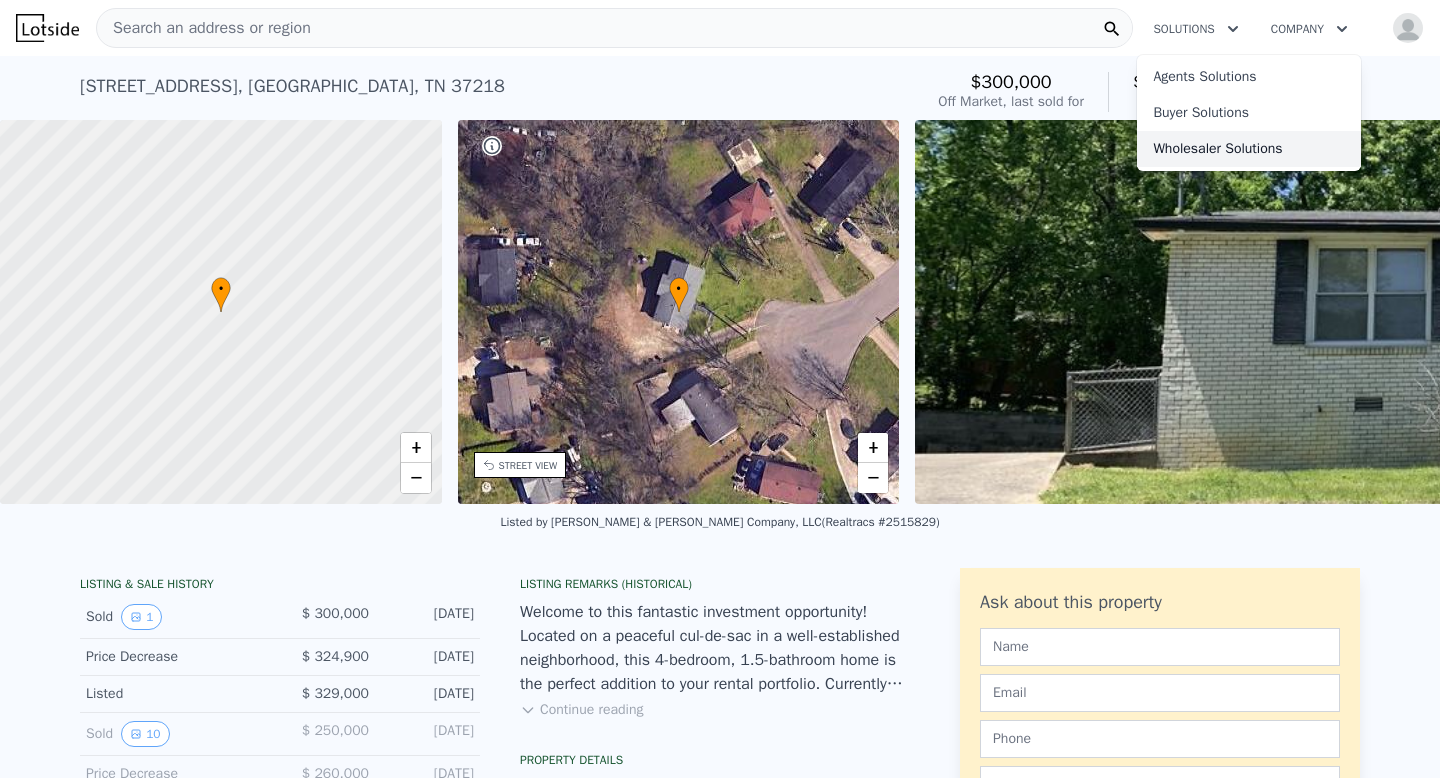 click on "Wholesaler Solutions" at bounding box center [1249, 149] 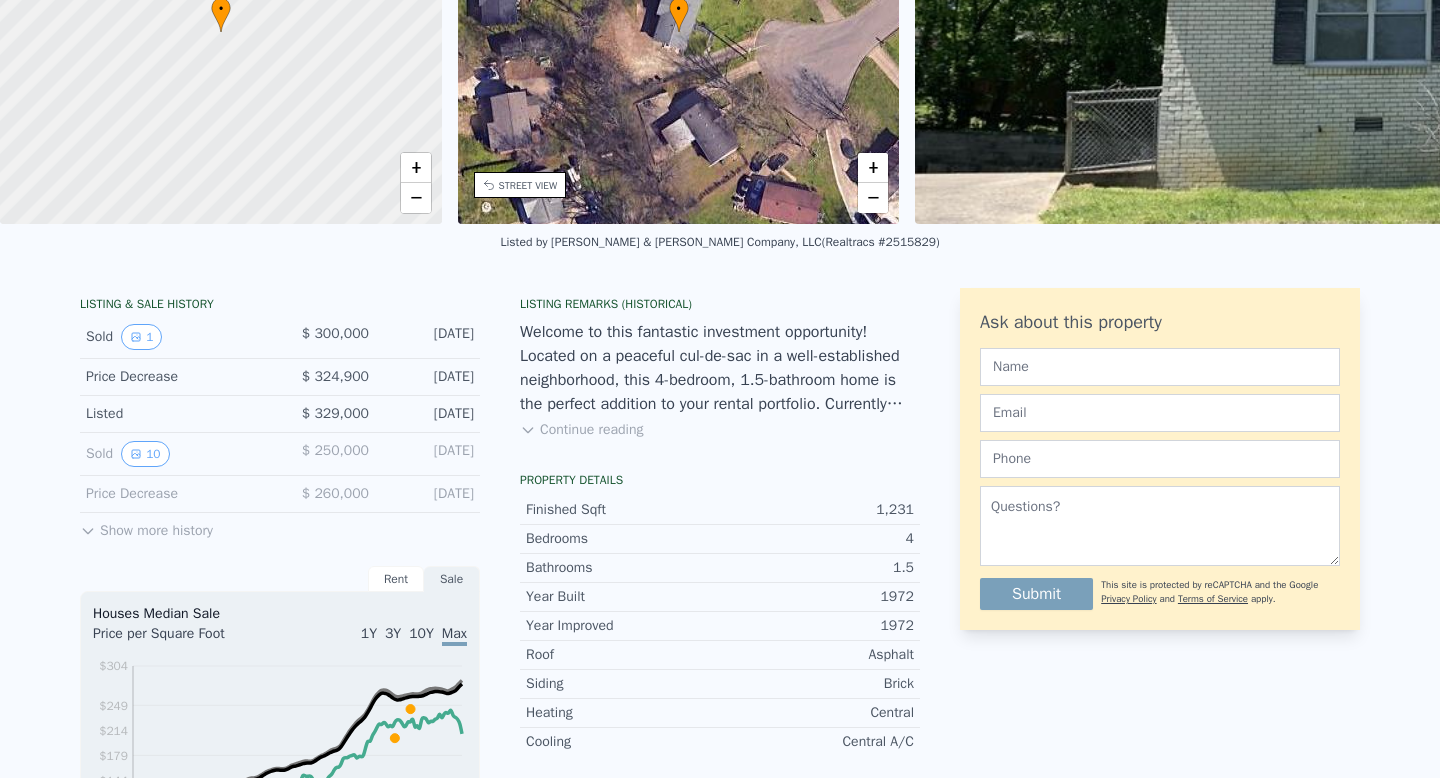 scroll, scrollTop: 7, scrollLeft: 0, axis: vertical 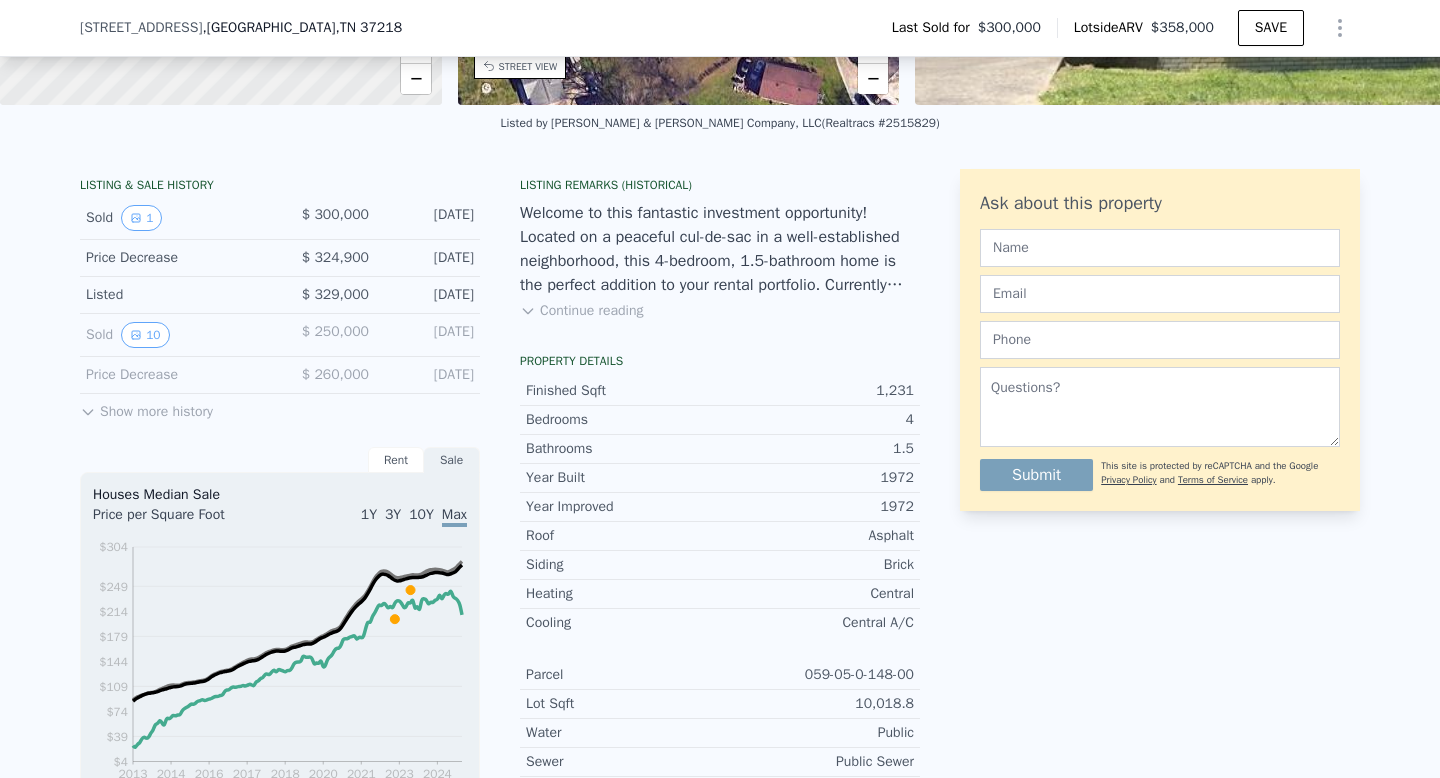click on "Show more history" at bounding box center (146, 408) 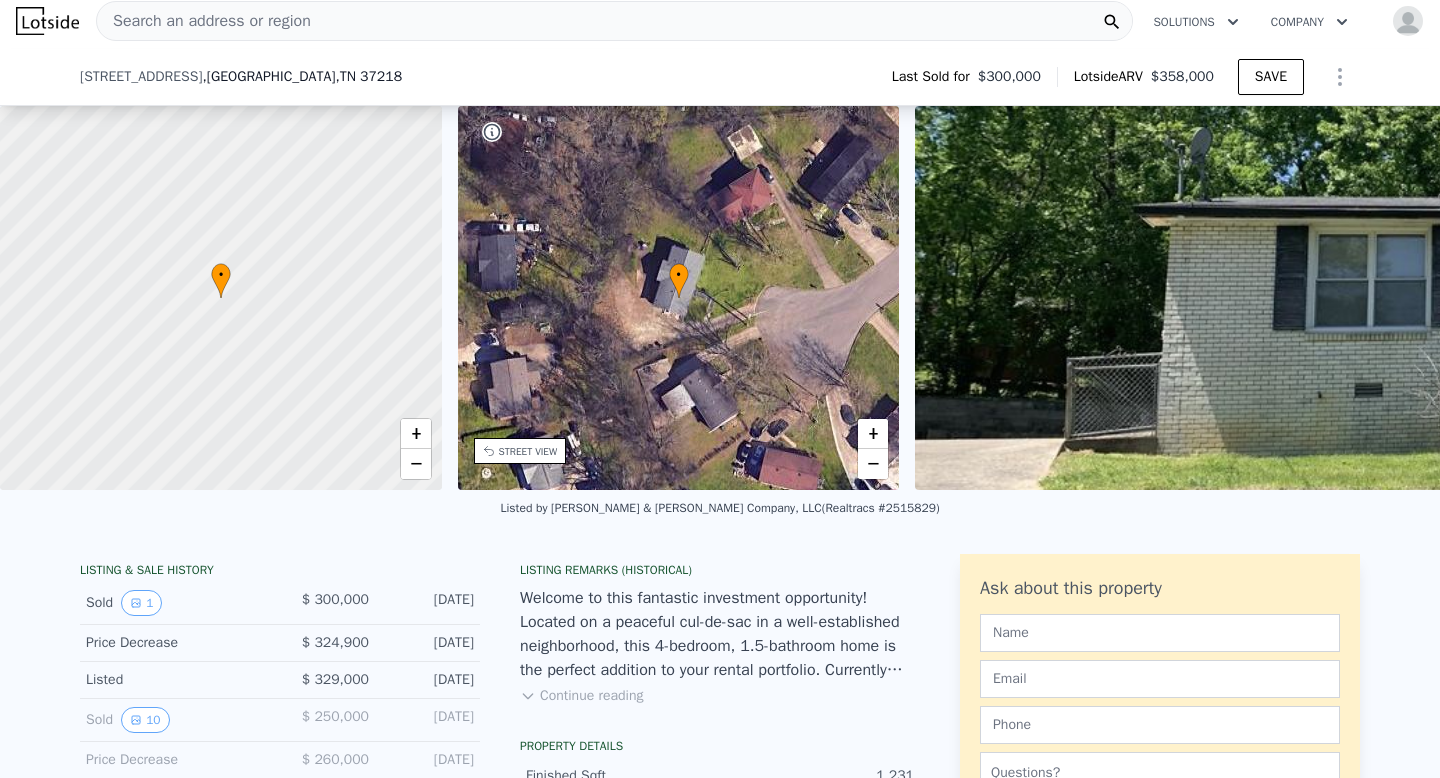 scroll, scrollTop: 290, scrollLeft: 0, axis: vertical 